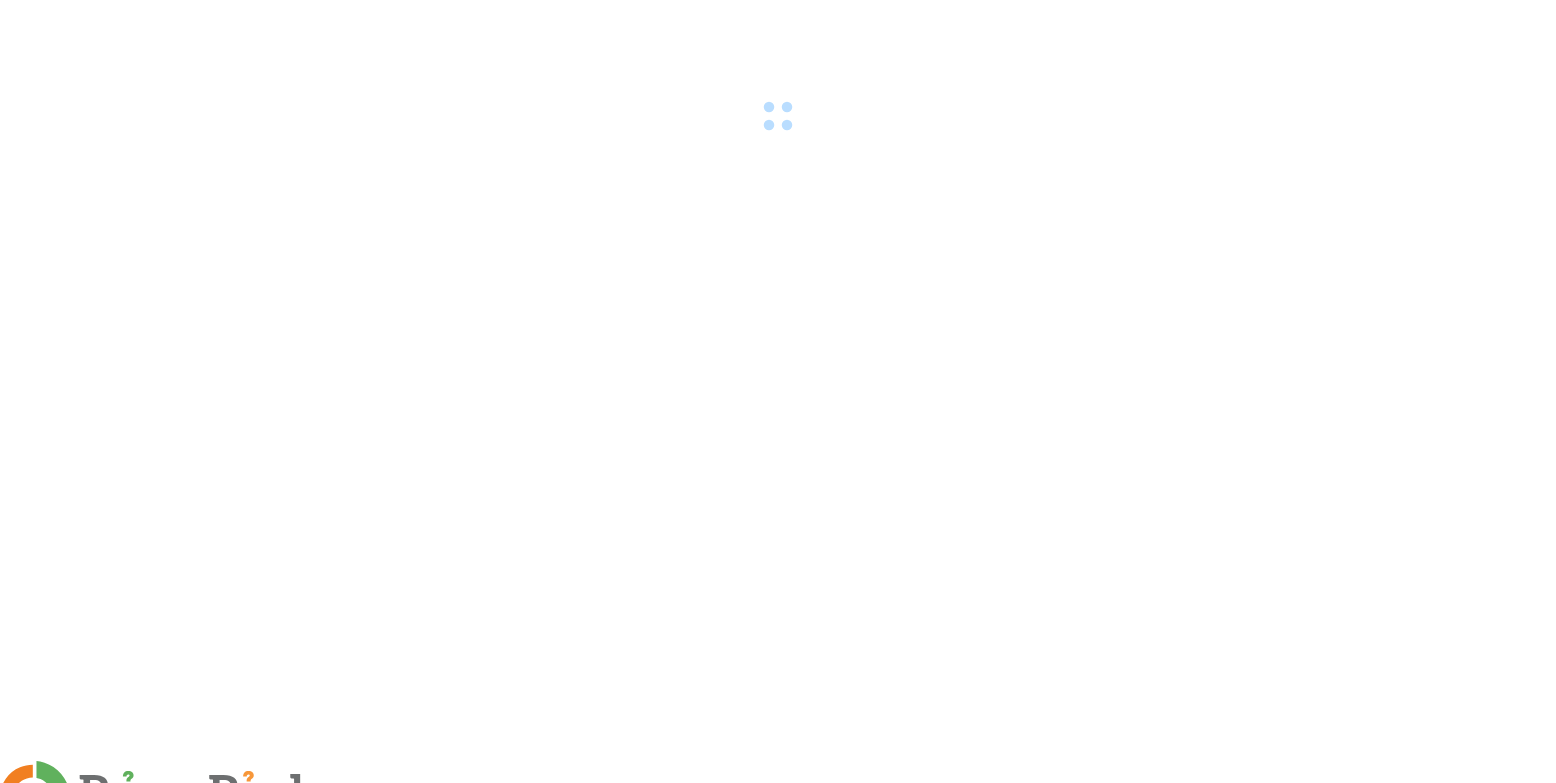 scroll, scrollTop: 0, scrollLeft: 0, axis: both 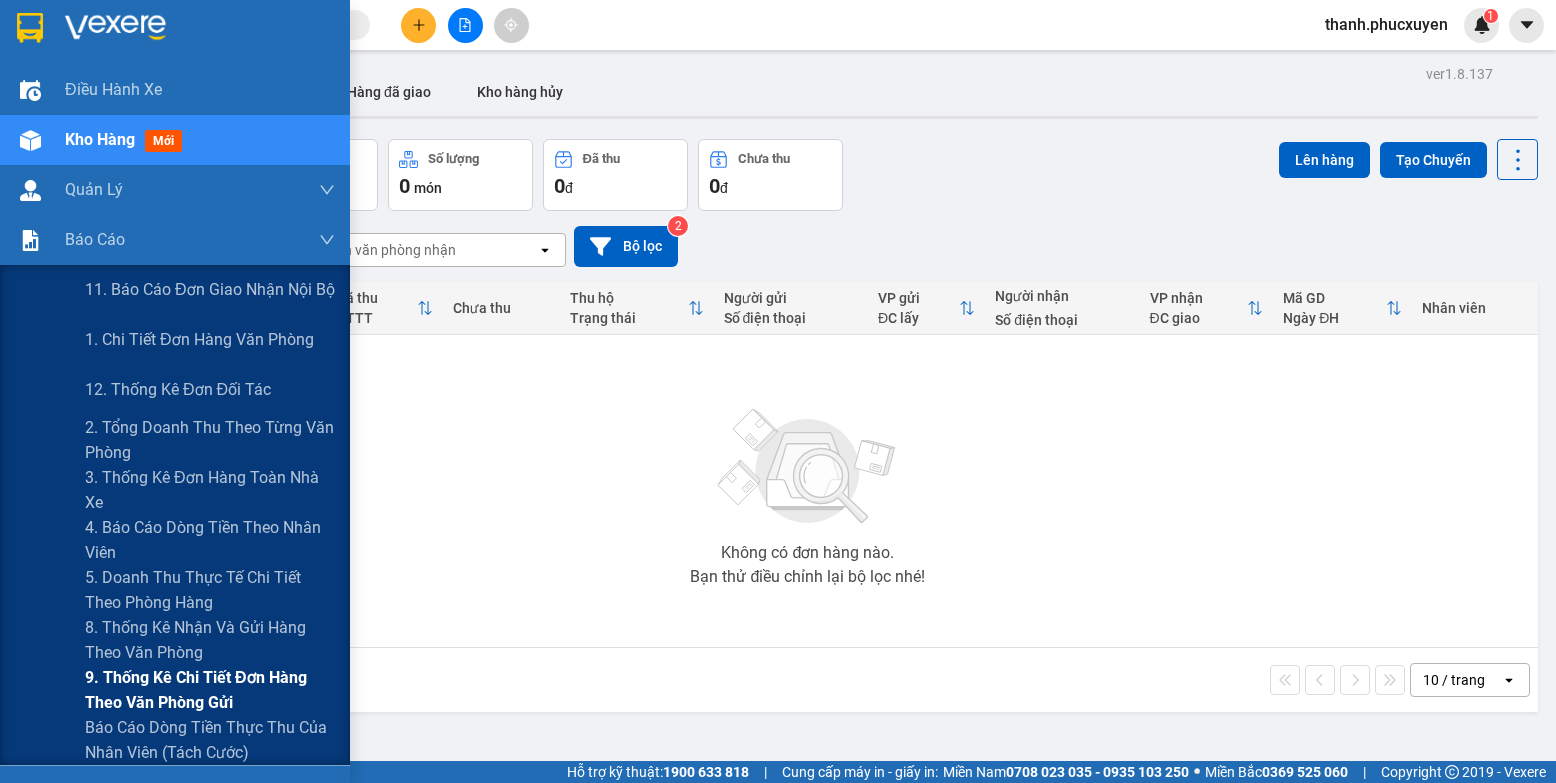 click on "9. Thống kê chi tiết đơn hàng theo văn phòng gửi" at bounding box center [210, 690] 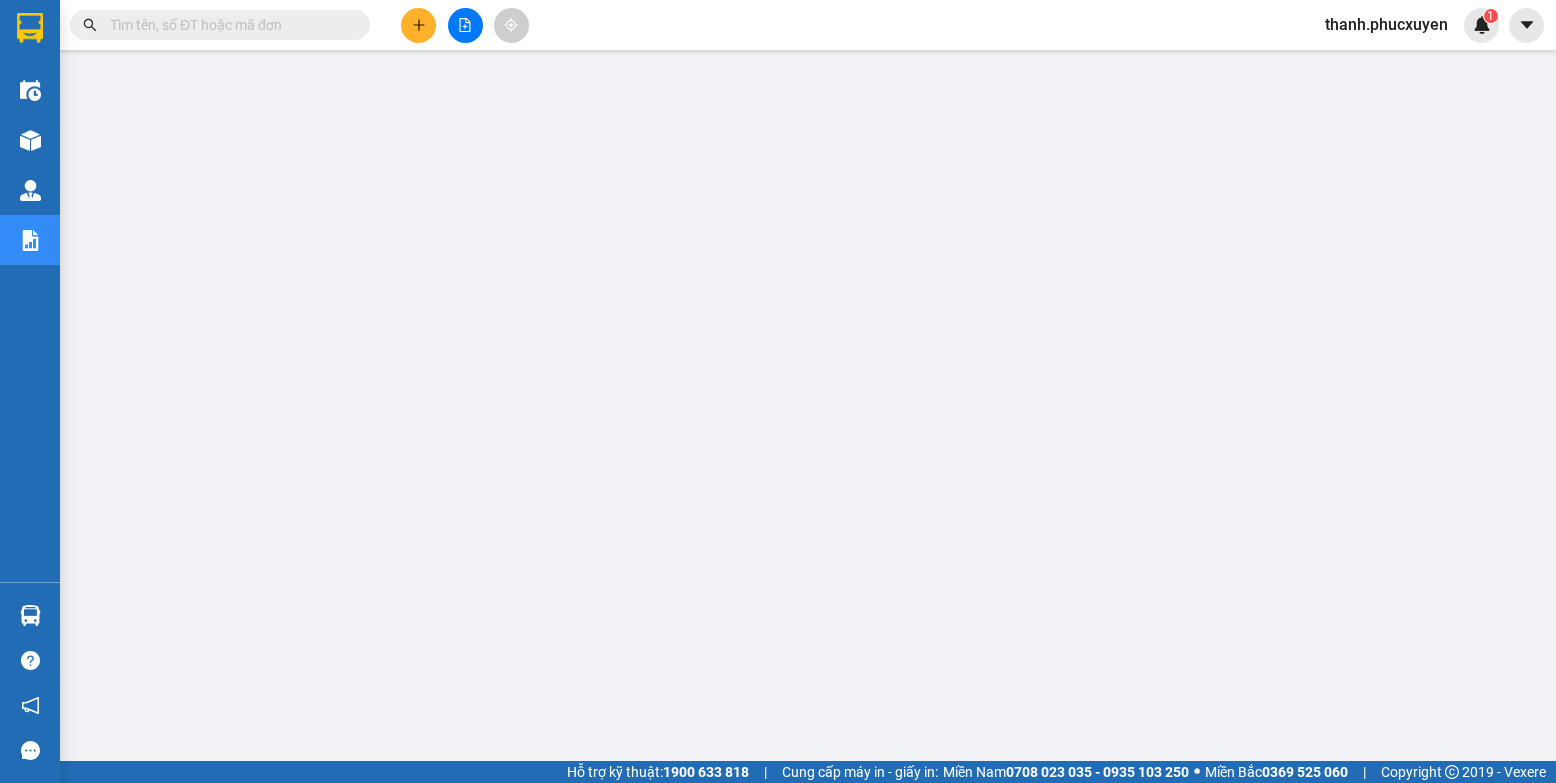 scroll, scrollTop: 0, scrollLeft: 0, axis: both 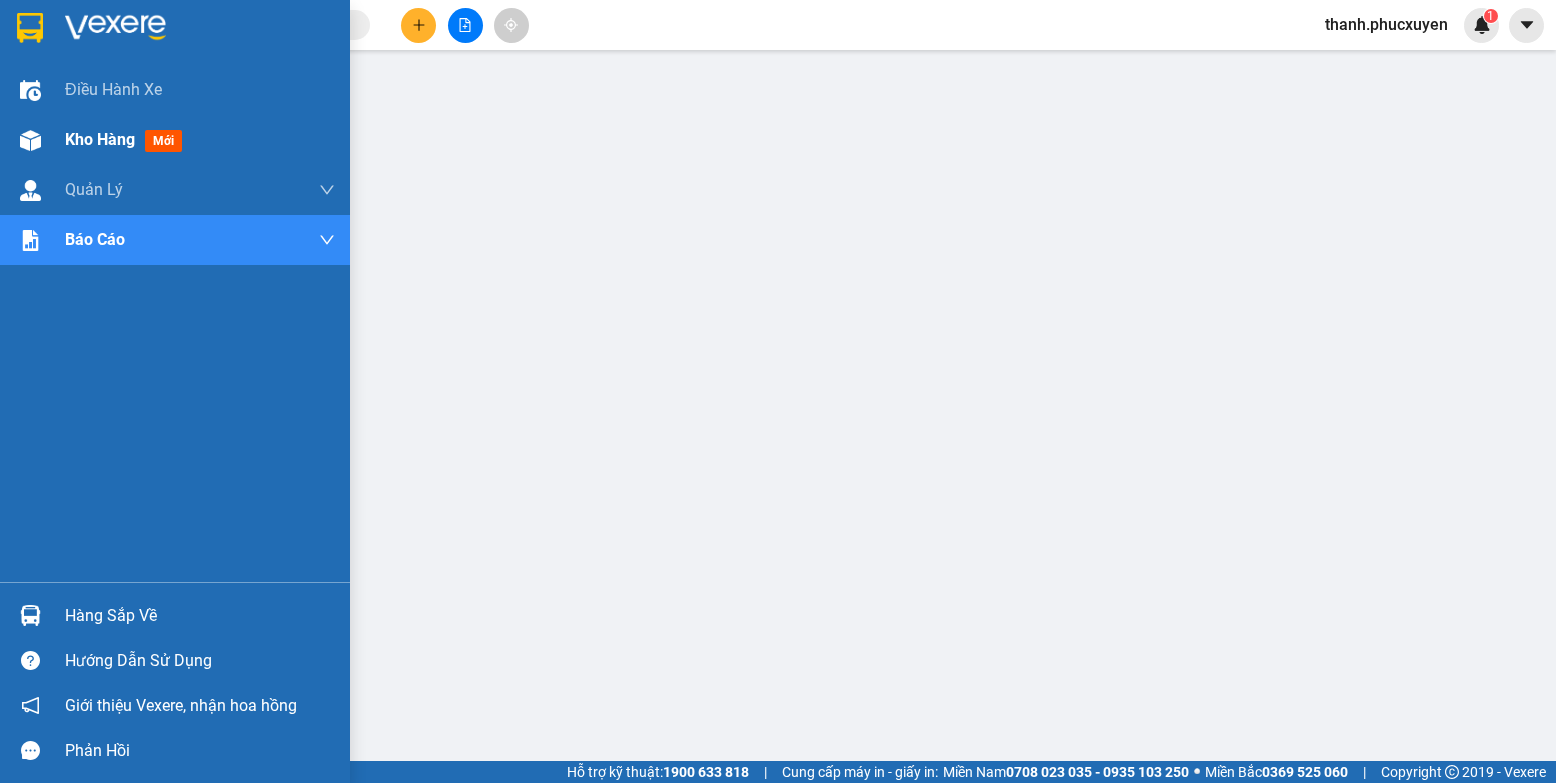 click at bounding box center [30, 140] 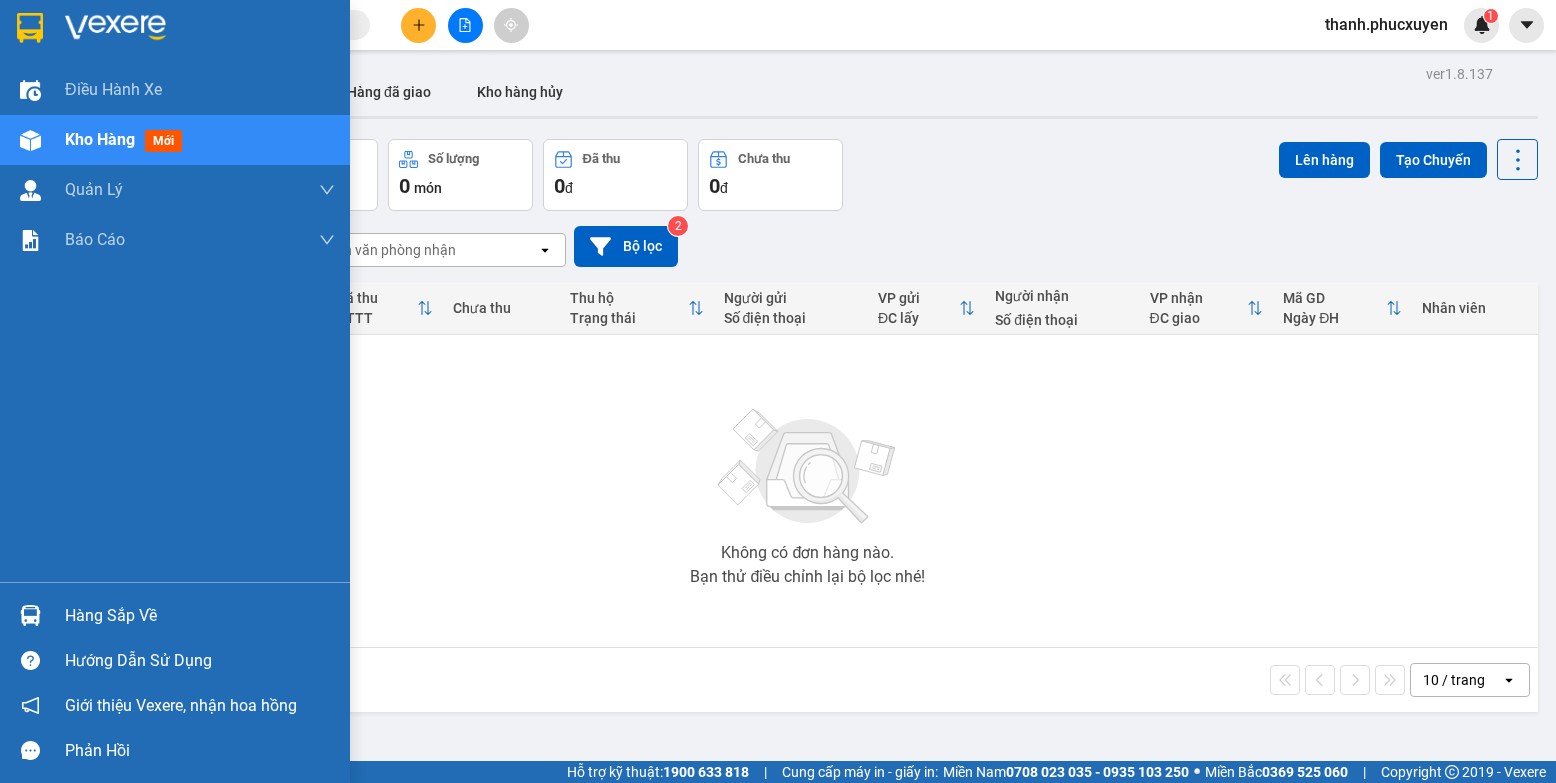 click on "Hàng sắp về" at bounding box center [200, 616] 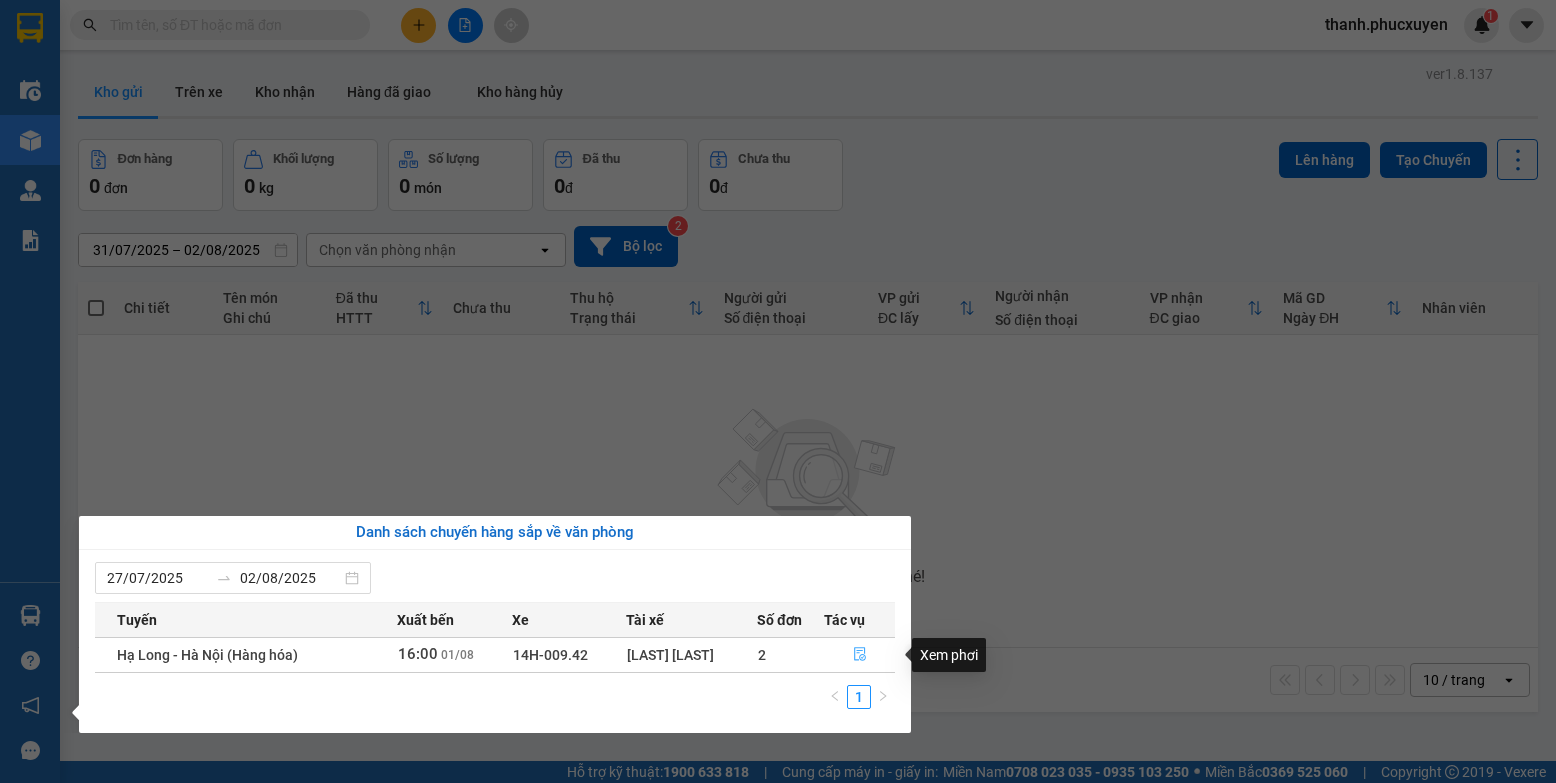 click 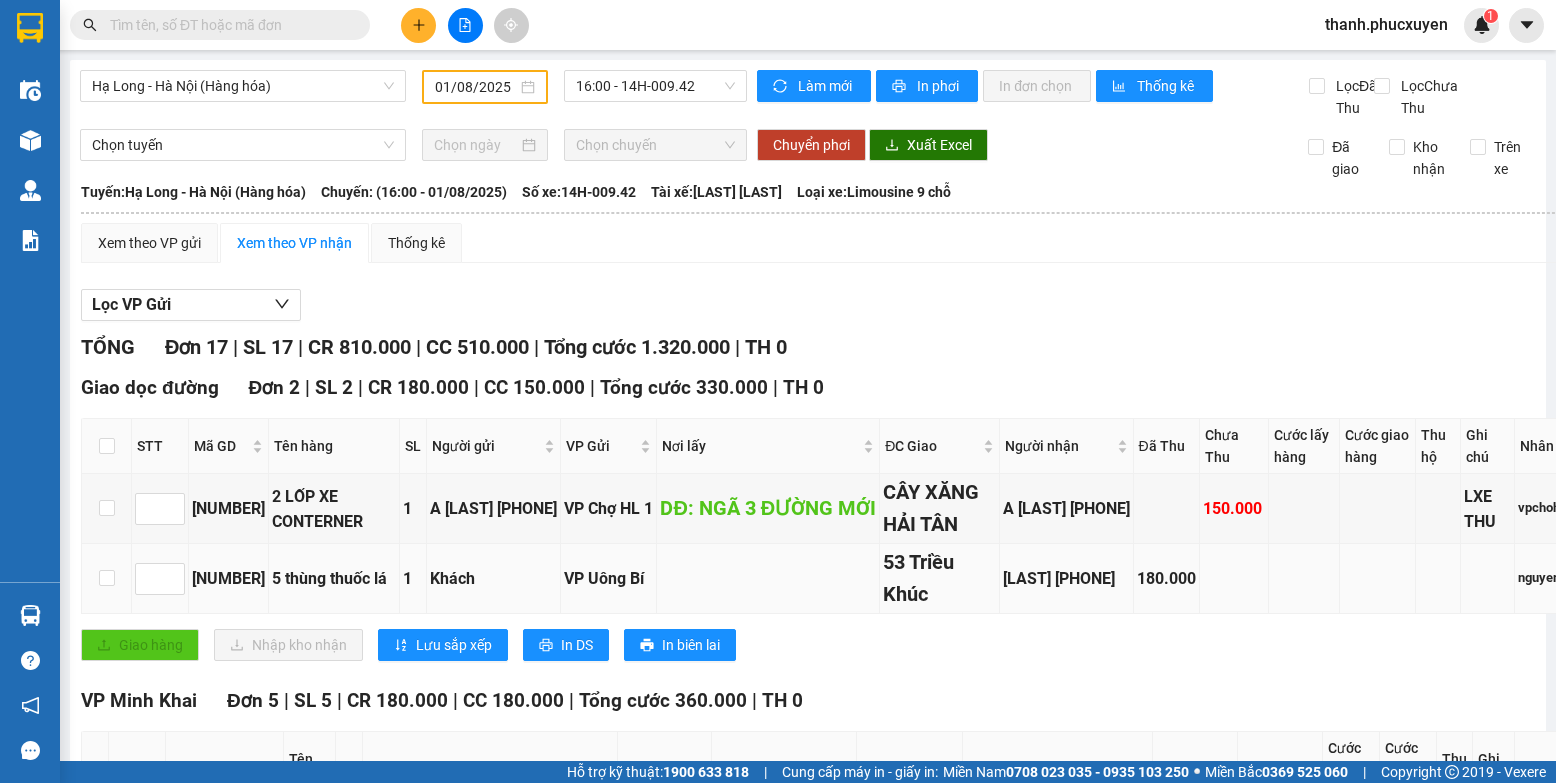 type on "01/08/2025" 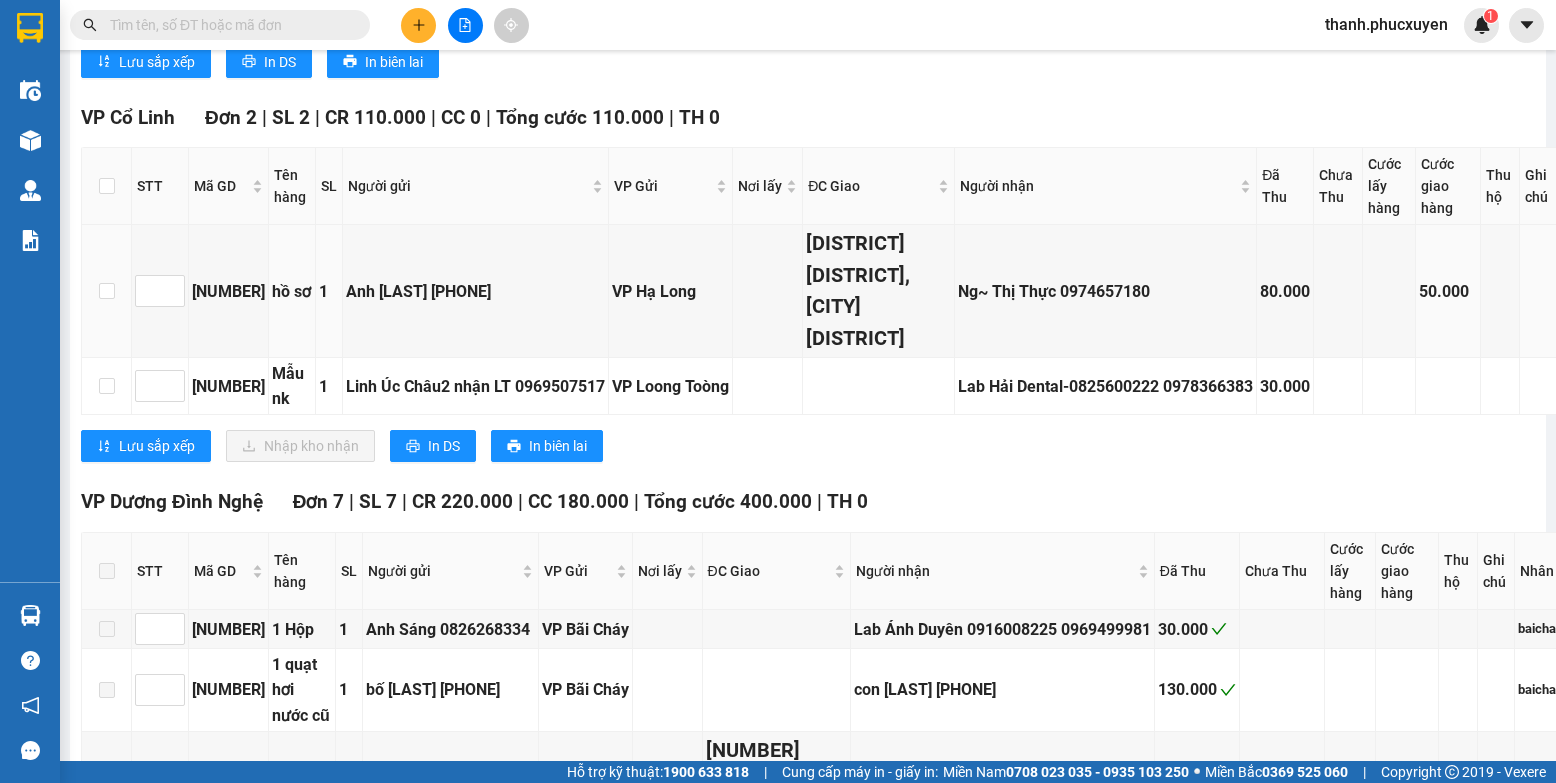 scroll, scrollTop: 1500, scrollLeft: 0, axis: vertical 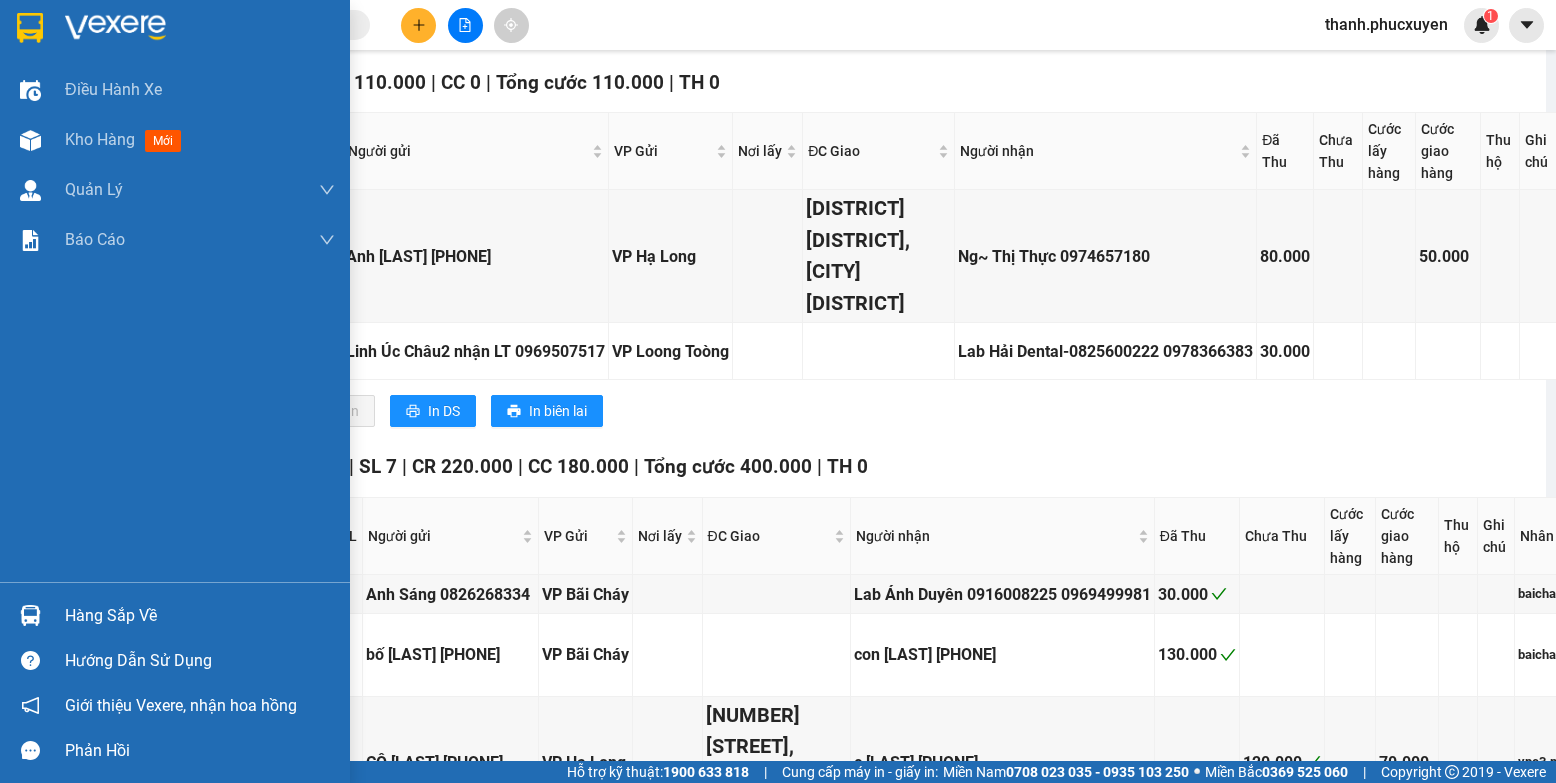 click at bounding box center [30, 615] 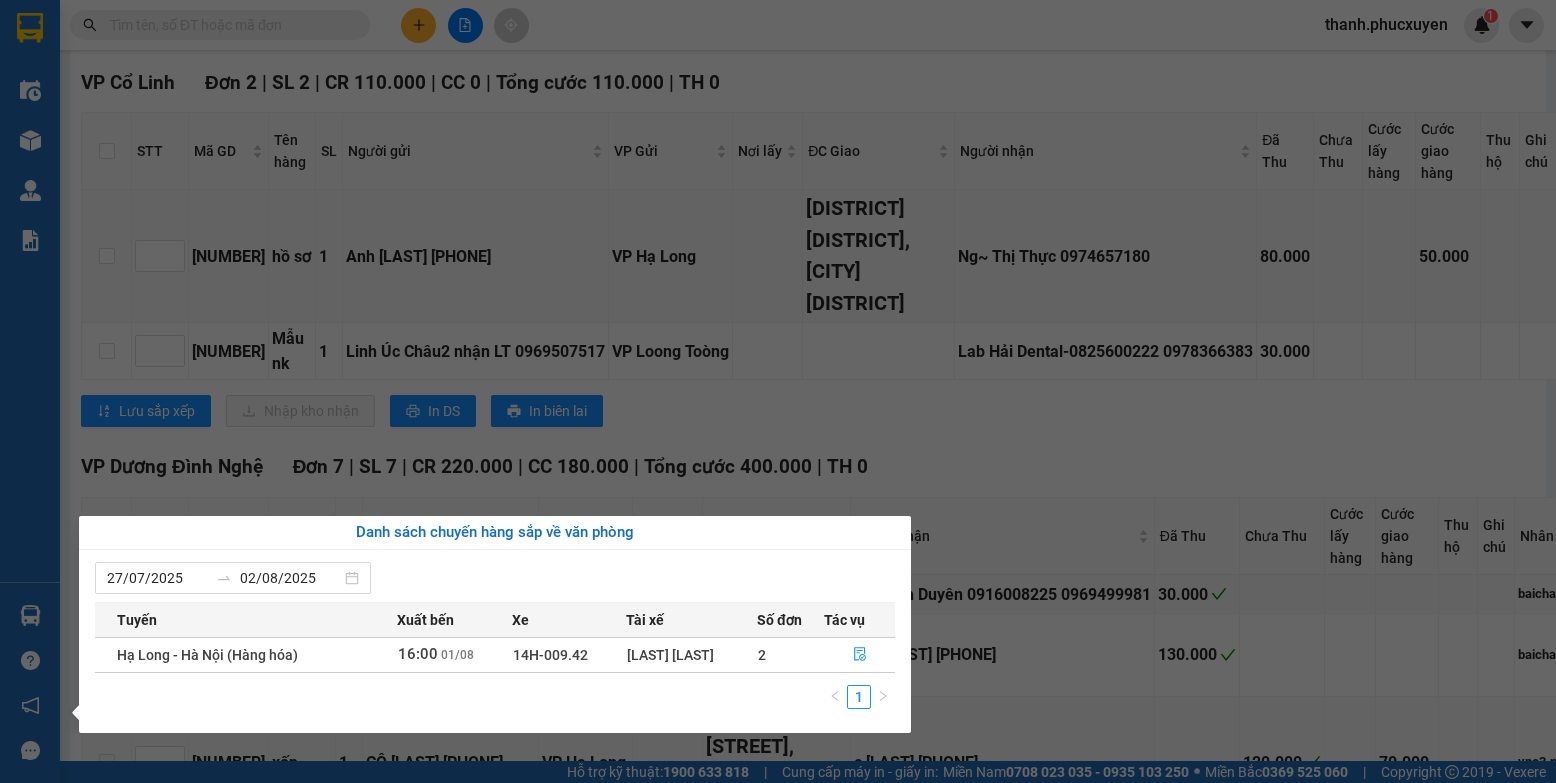 click on "Kết quả tìm kiếm ( 0 )  Bộ lọc  No Data thanh.phucxuyen 1     Điều hành xe     Kho hàng mới     Quản Lý Quản lý thu hộ Quản lý chuyến Quản lý khách hàng Quản lý khách hàng mới Quản lý giao nhận mới Quản lý kiểm kho     Báo cáo  11. Báo cáo đơn giao nhận nội bộ 1. Chi tiết đơn hàng văn phòng 12. Thống kê đơn đối tác 2. Tổng doanh thu theo từng văn phòng 3. Thống kê đơn hàng toàn nhà xe  4. Báo cáo dòng tiền theo nhân viên 5. Doanh thu thực tế chi tiết theo phòng hàng  8. Thống kê nhận và gửi hàng theo văn phòng 9. Thống kê chi tiết đơn hàng theo văn phòng gửi Báo cáo Dòng tiền Thực thu của Nhân viên (Tách cước) Hàng sắp về Hướng dẫn sử dụng Giới thiệu Vexere, nhận hoa hồng Phản hồi Phần mềm hỗ trợ bạn tốt chứ? Hạ Long - Hà Nội (Hàng hóa) 01/08/2025 16:00     - 14H-009.42  Làm mới In phơi In đơn chọn Lọc" at bounding box center (778, 391) 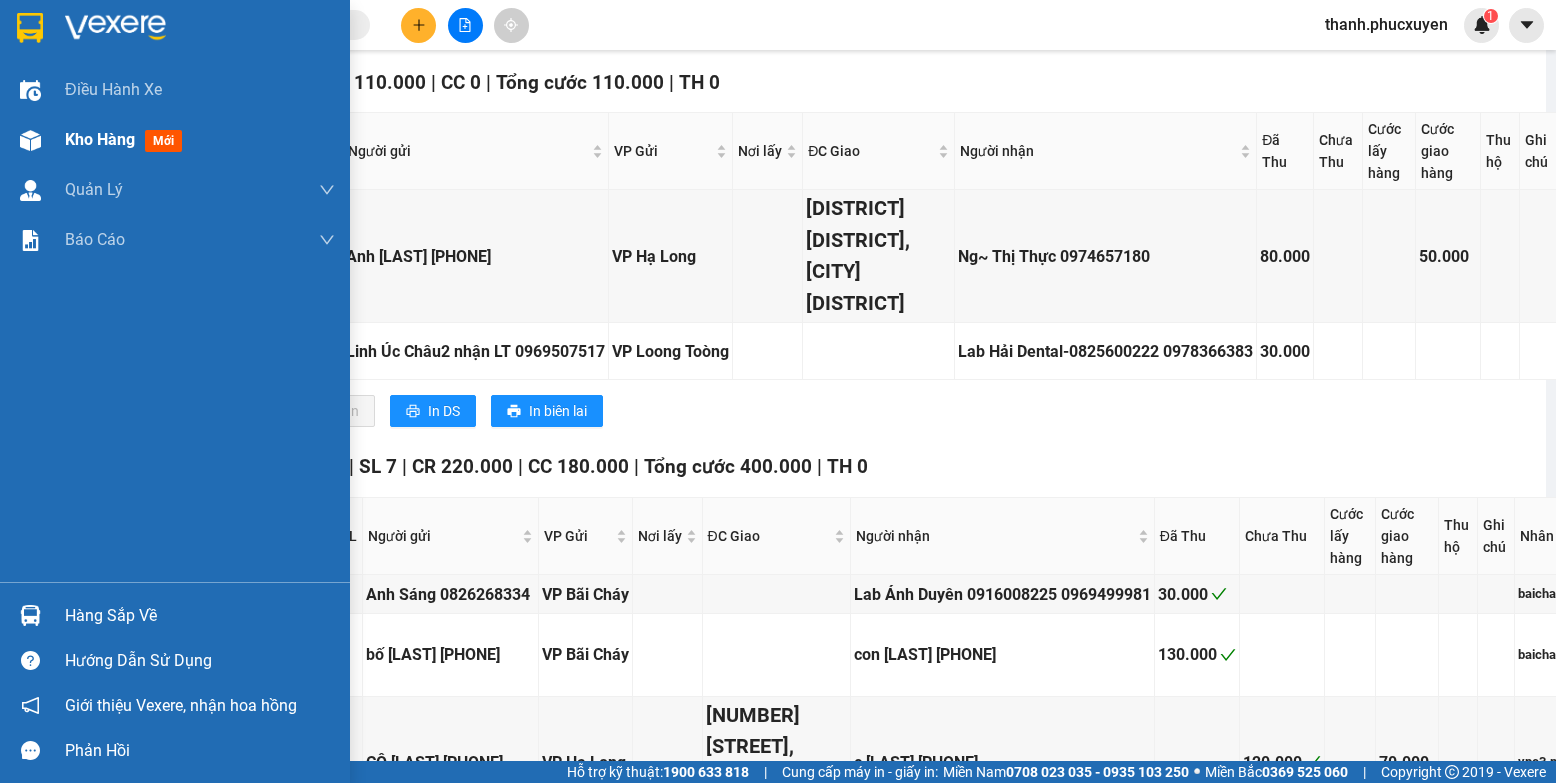 click at bounding box center [30, 140] 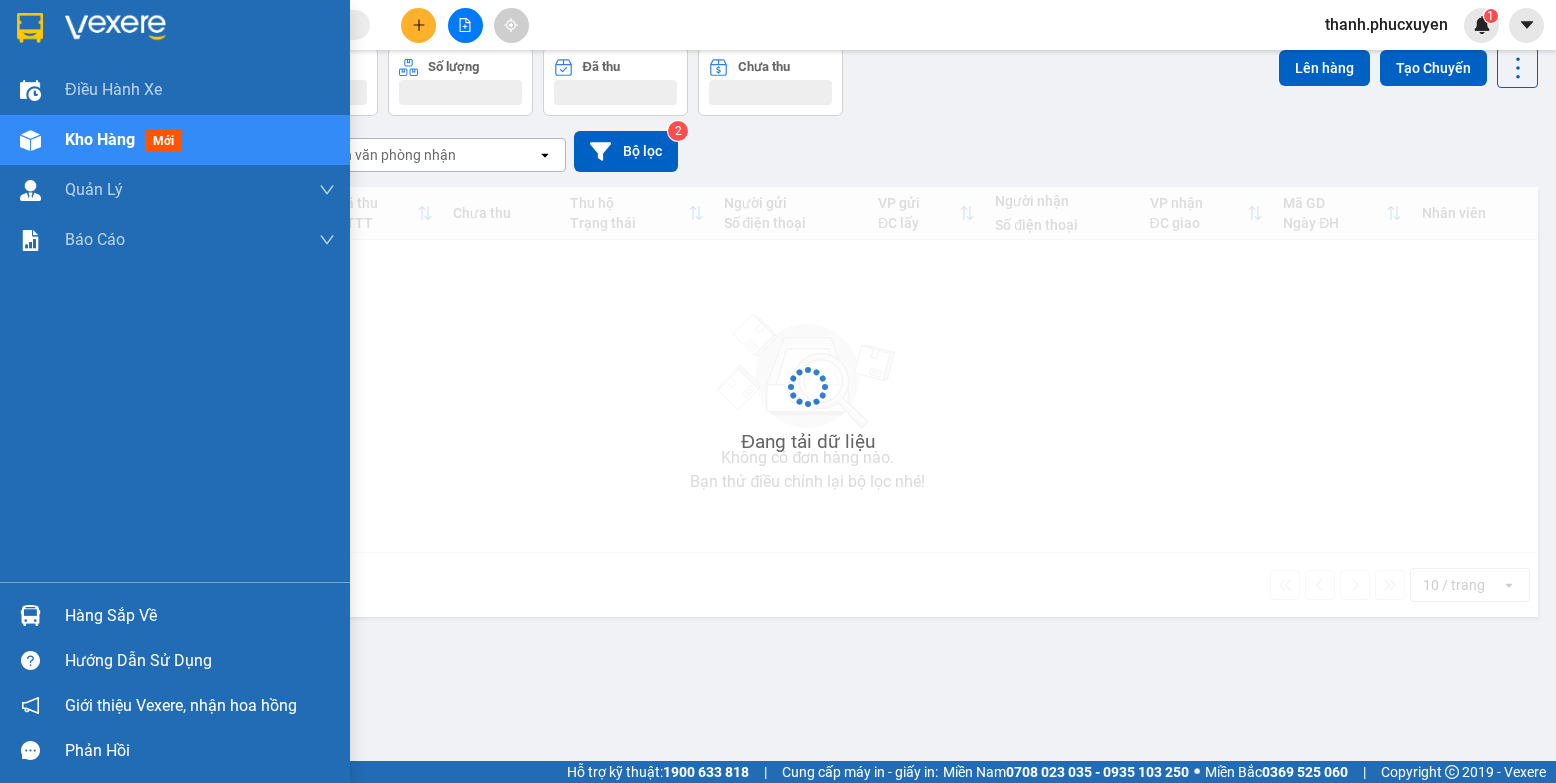 scroll, scrollTop: 92, scrollLeft: 0, axis: vertical 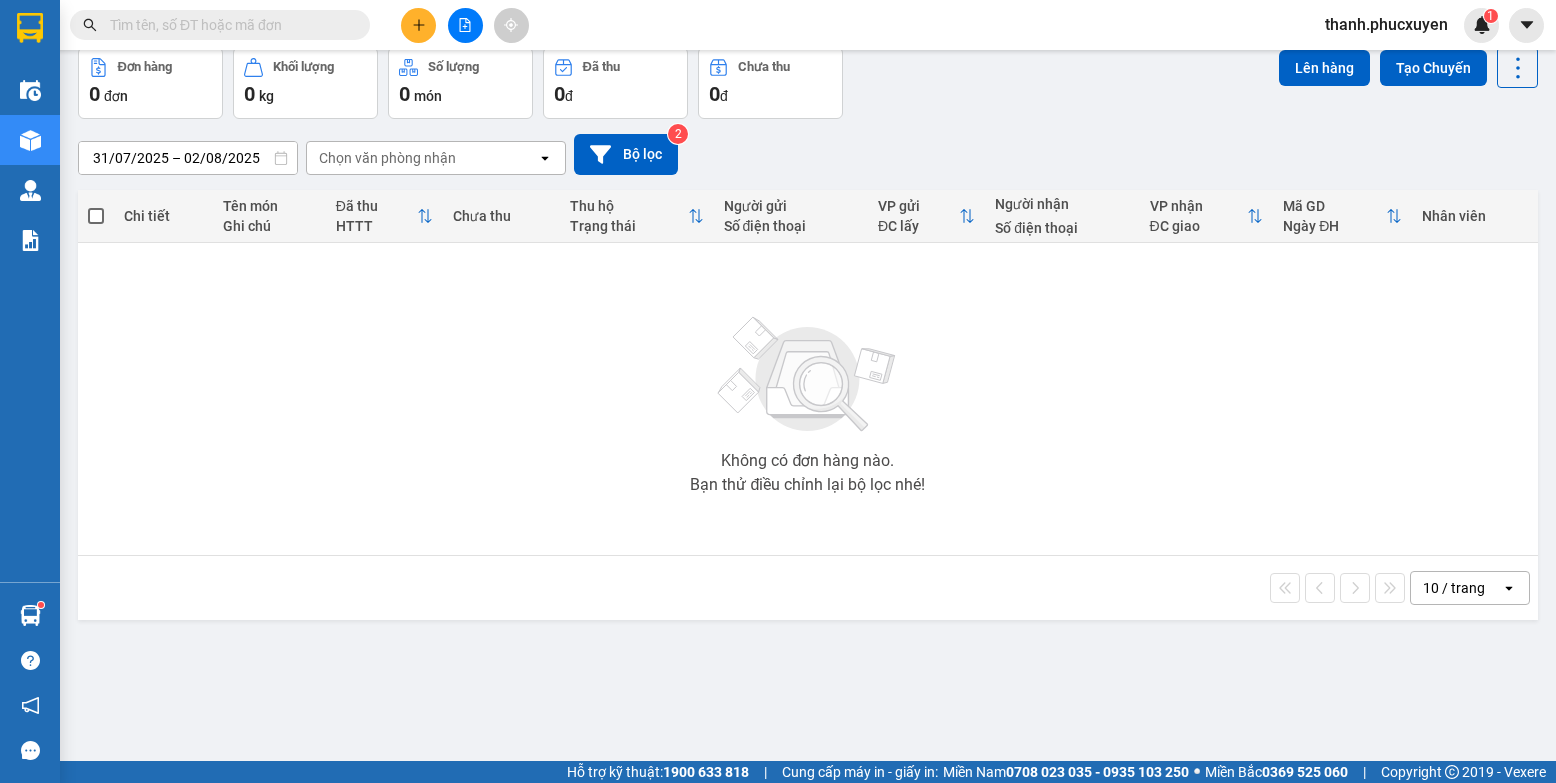 click 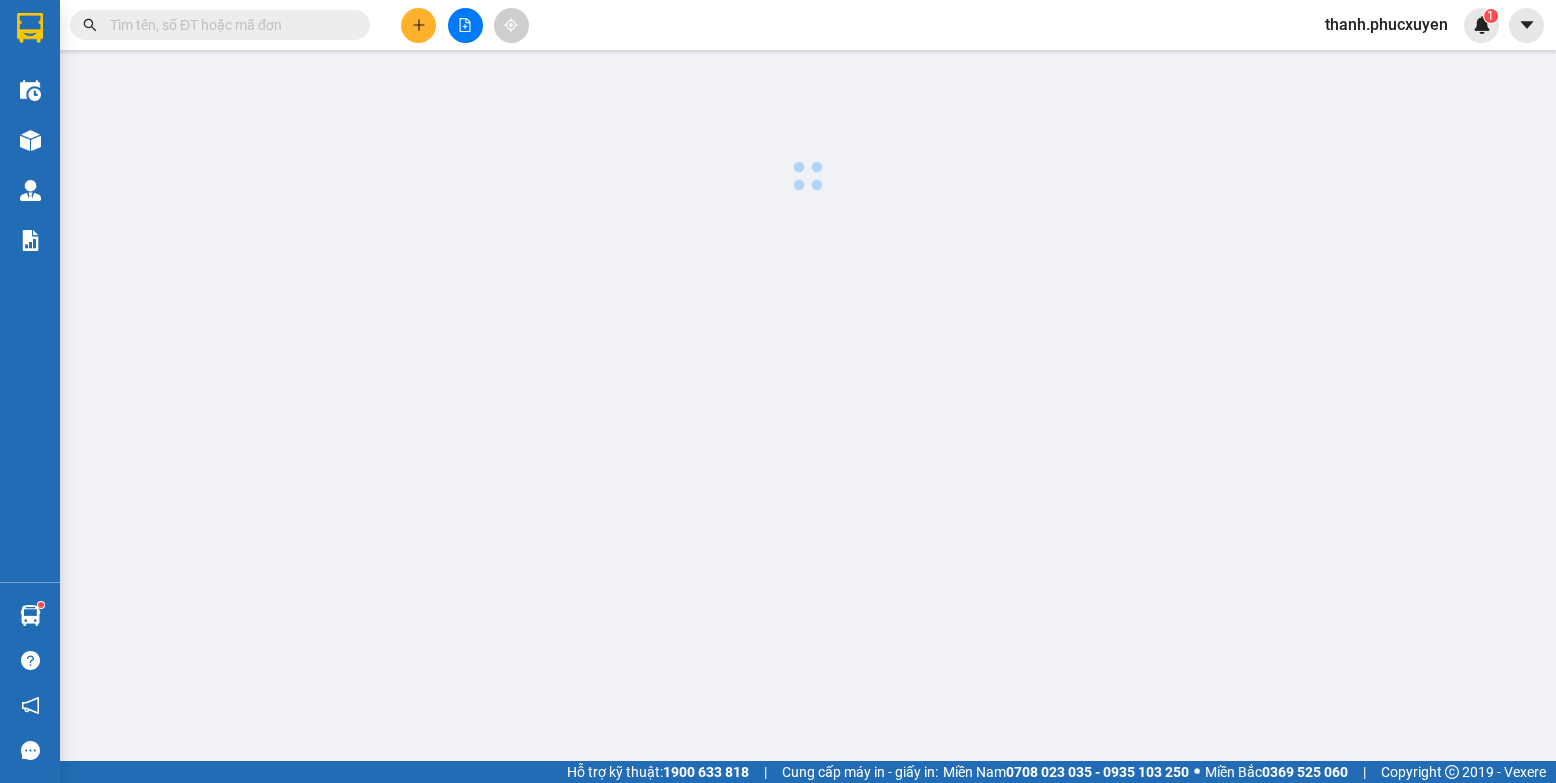 scroll, scrollTop: 0, scrollLeft: 0, axis: both 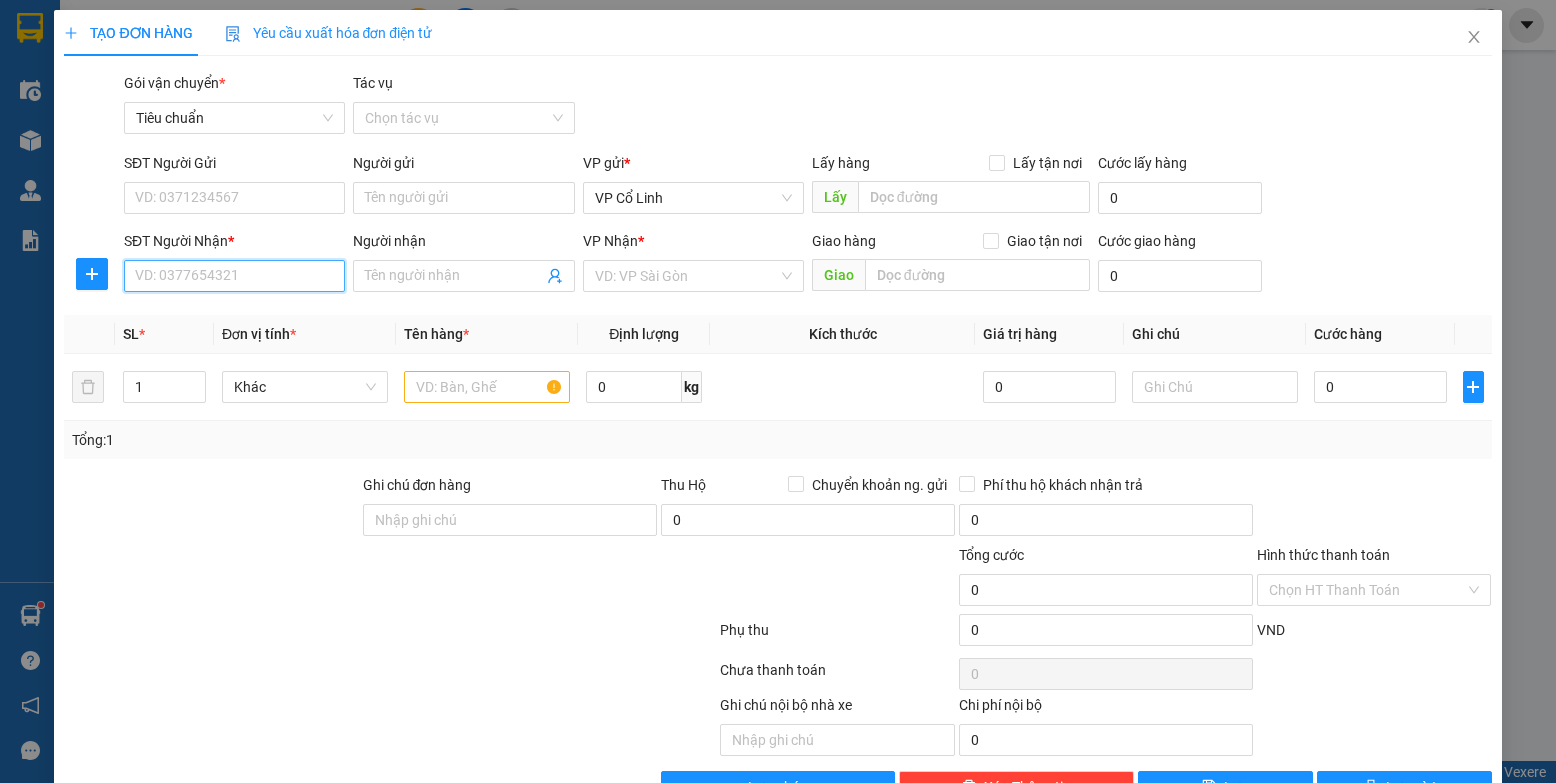 click on "SĐT Người Nhận  *" at bounding box center [234, 276] 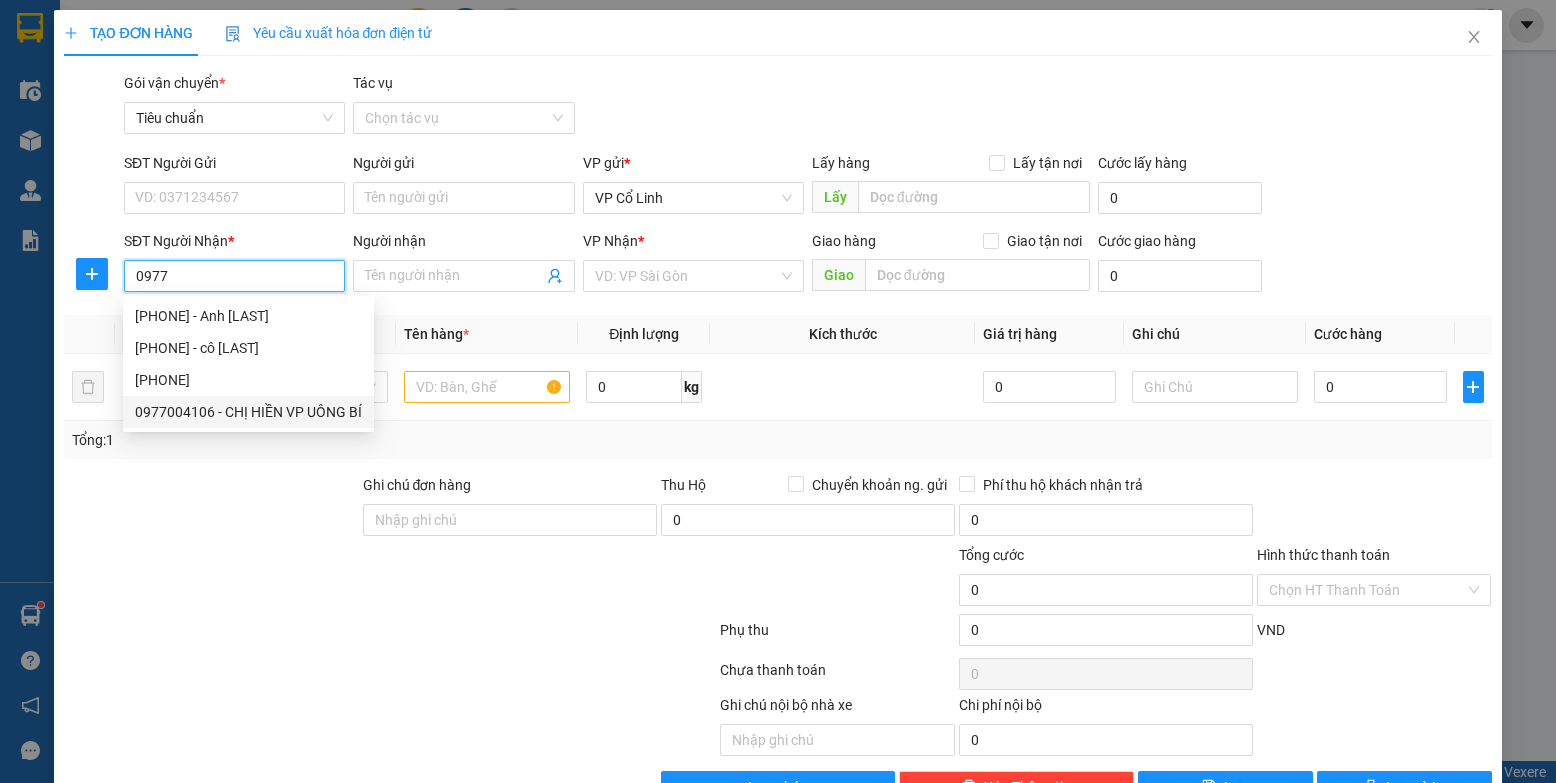 click on "0977004106 - CHỊ HIỀN VP UÔNG BÍ" at bounding box center [248, 412] 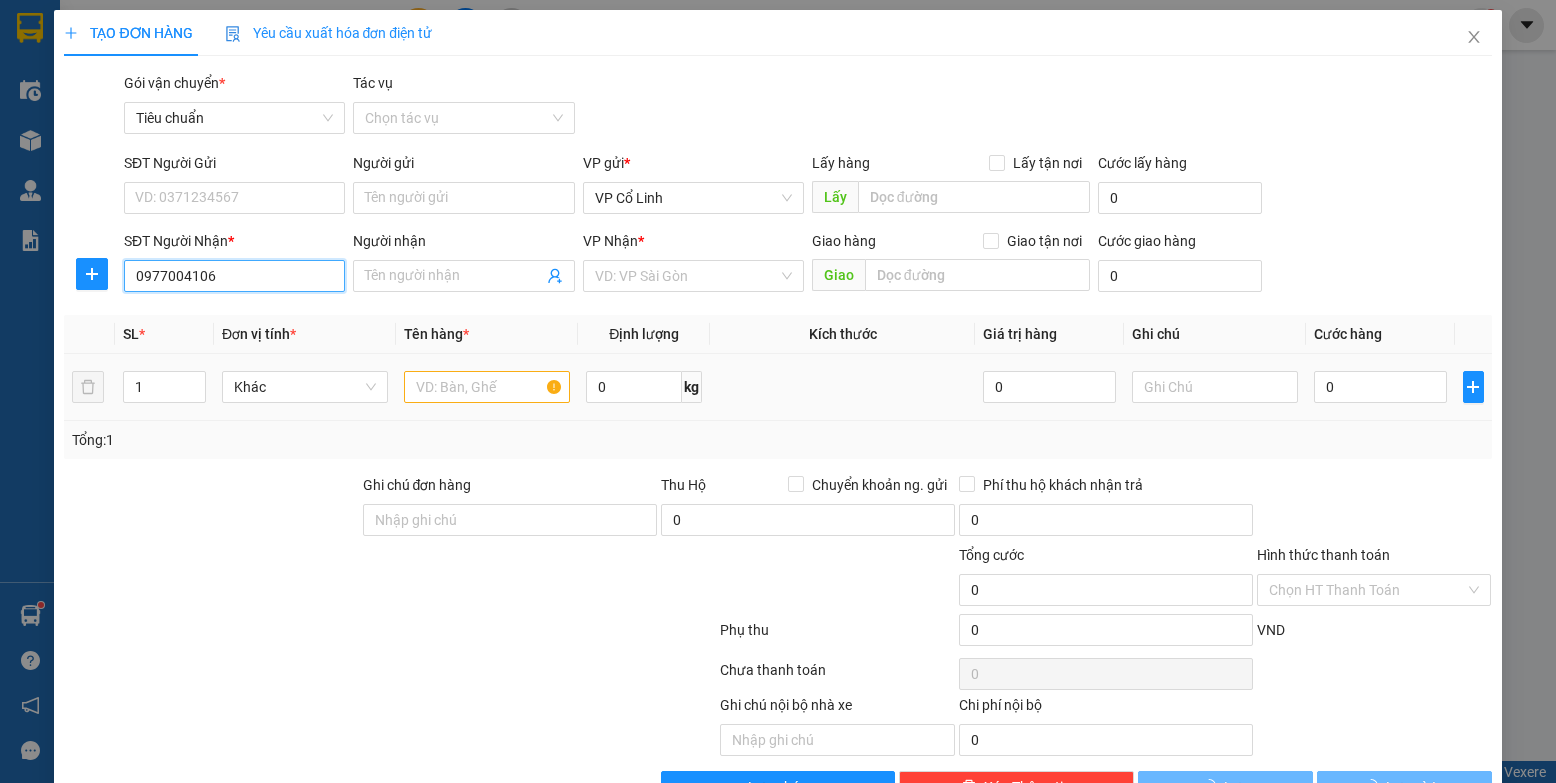 type on "CHỊ HIỀN VP UÔNG BÍ" 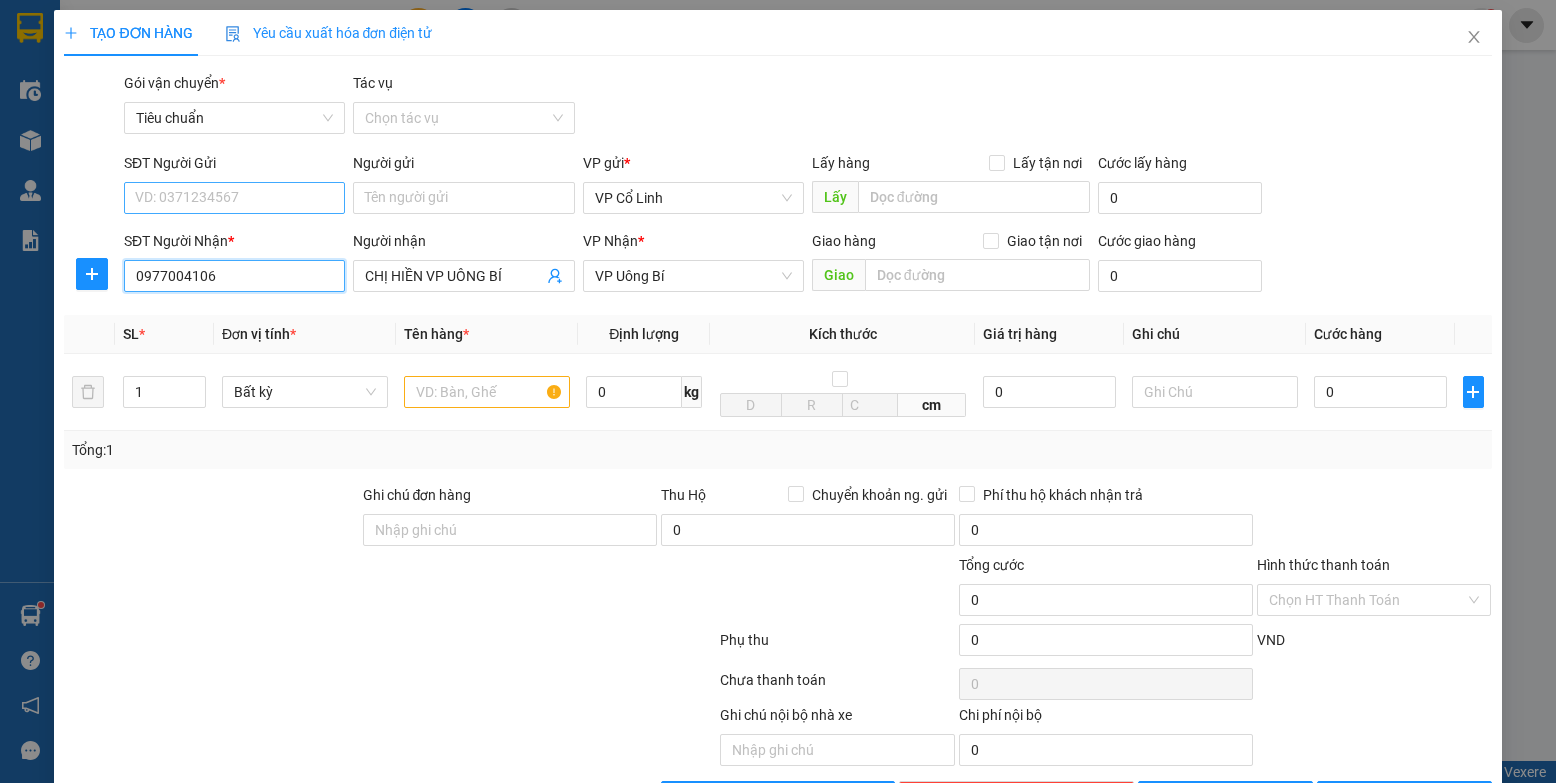 type on "0977004106" 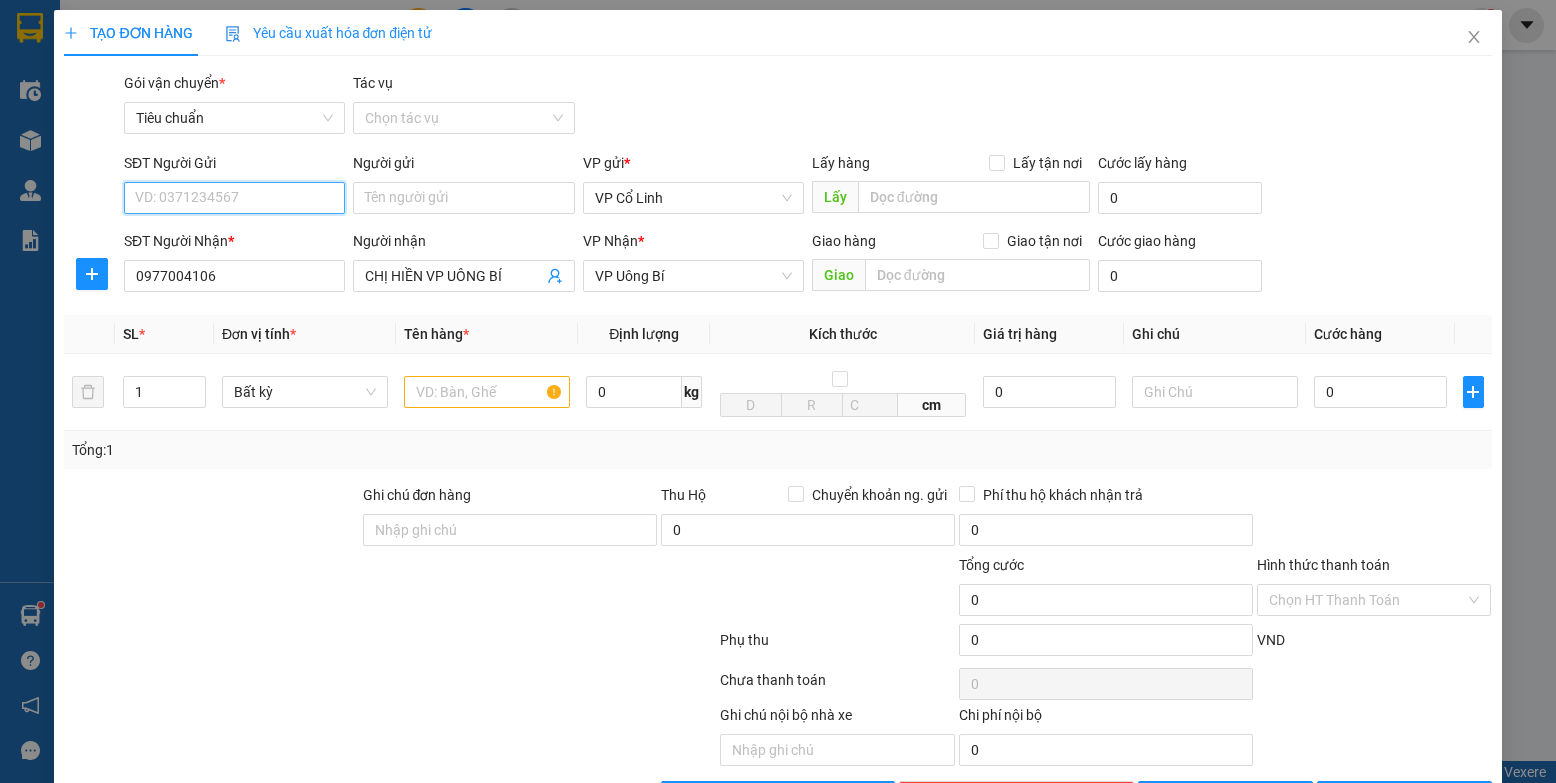 click on "SĐT Người Gửi" at bounding box center (234, 198) 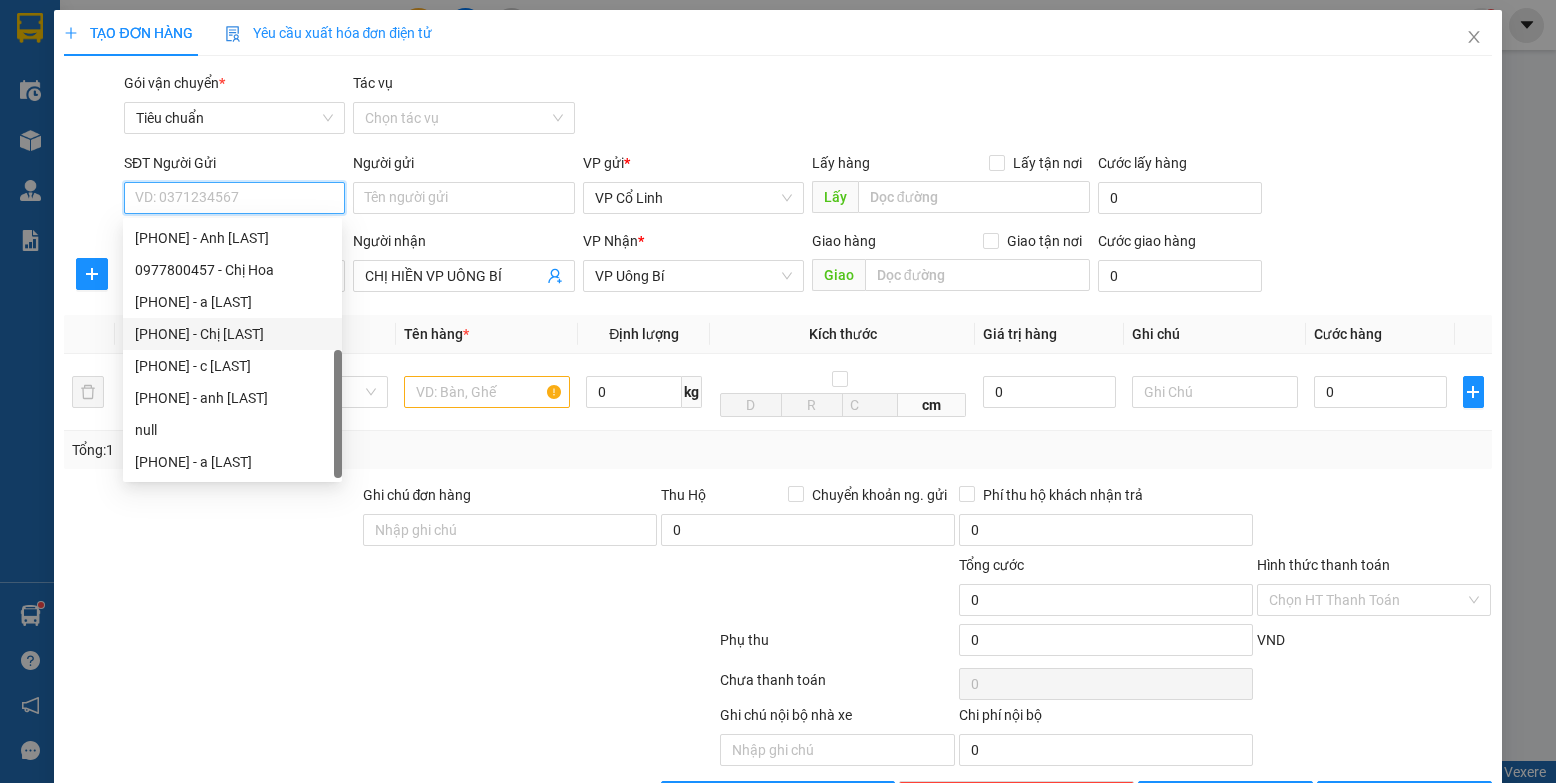 scroll, scrollTop: 64, scrollLeft: 0, axis: vertical 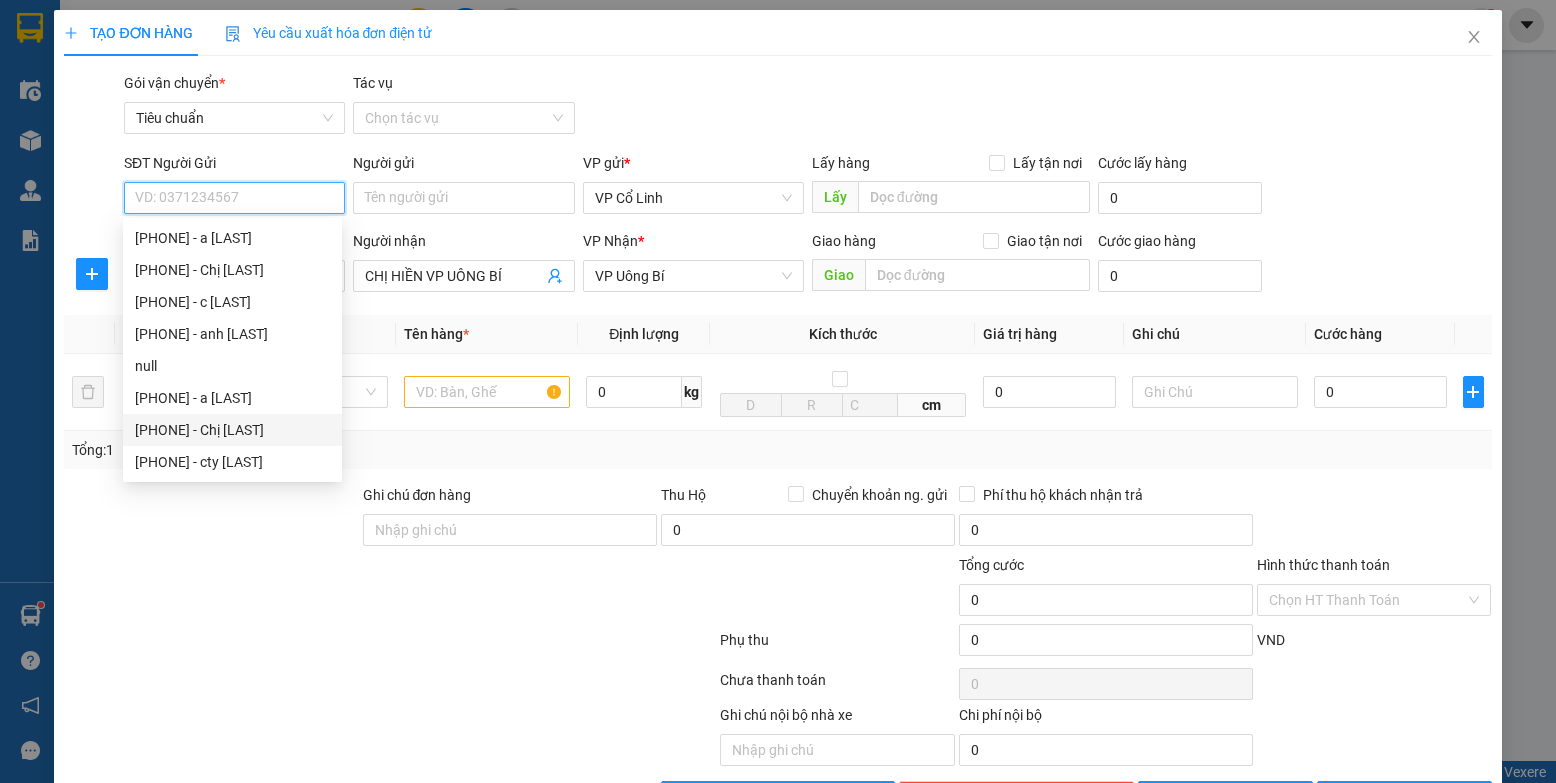click on "0817915783 - Chị Linh" at bounding box center [232, 430] 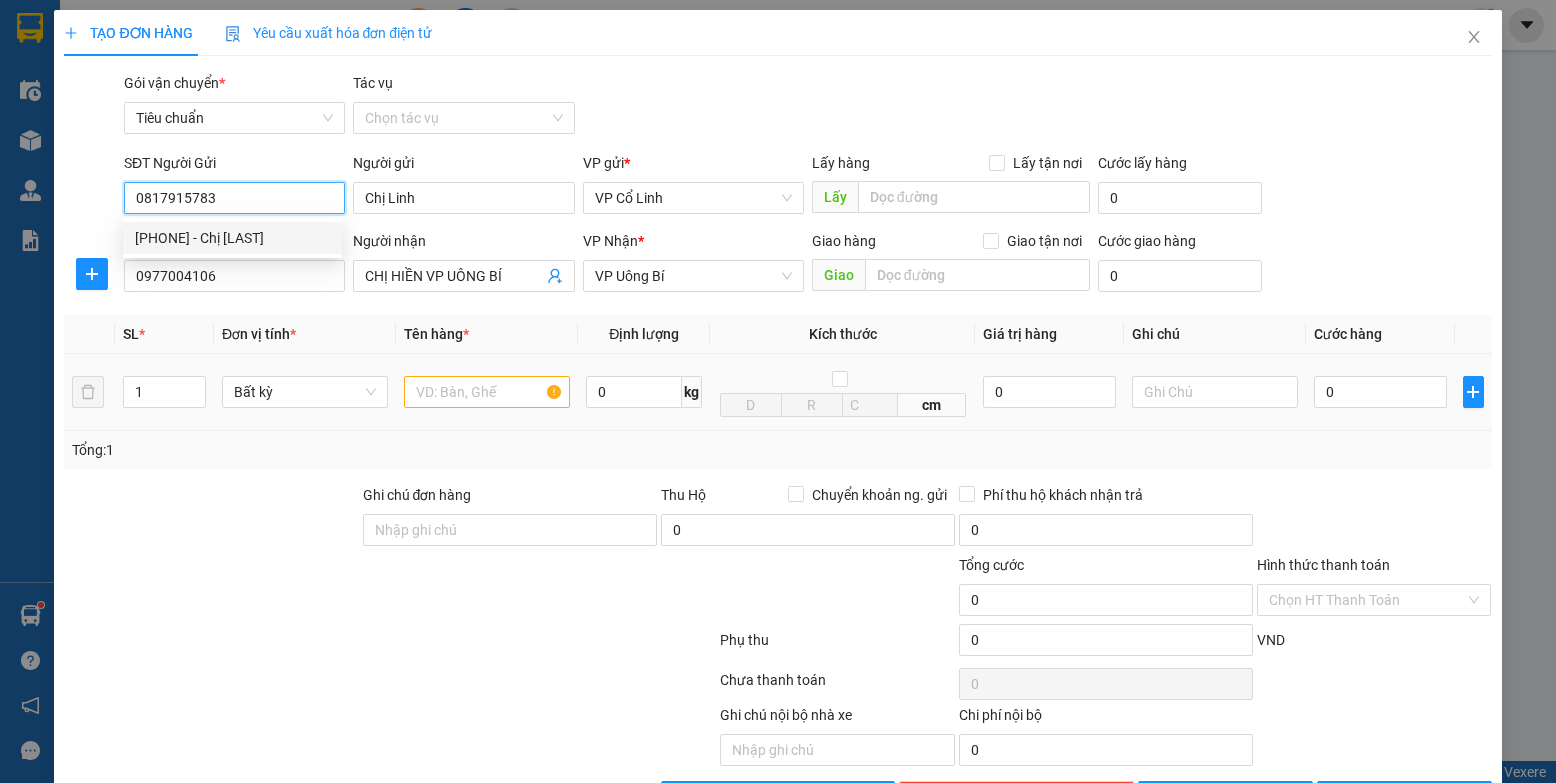 scroll, scrollTop: 0, scrollLeft: 0, axis: both 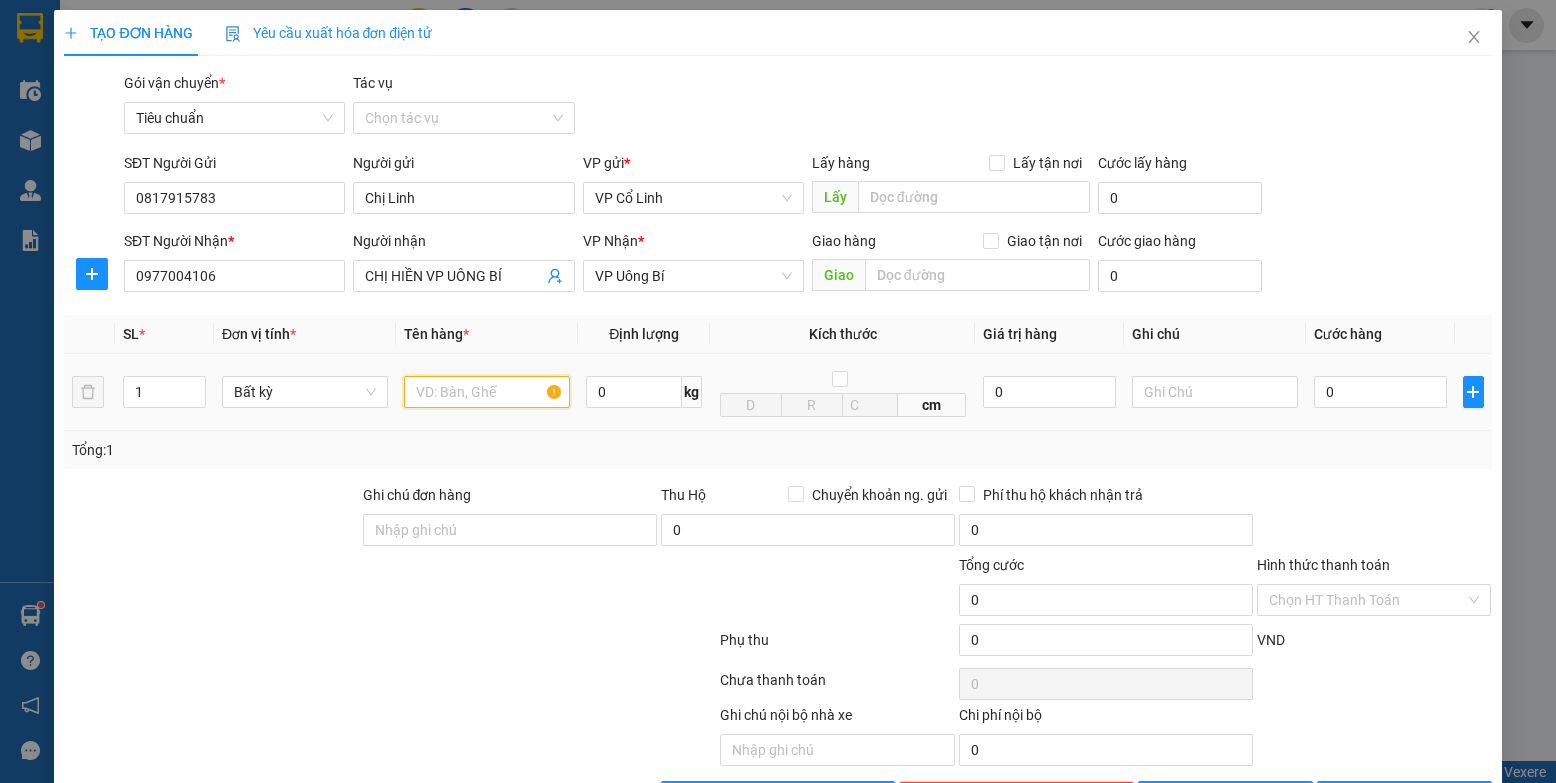 click at bounding box center (487, 392) 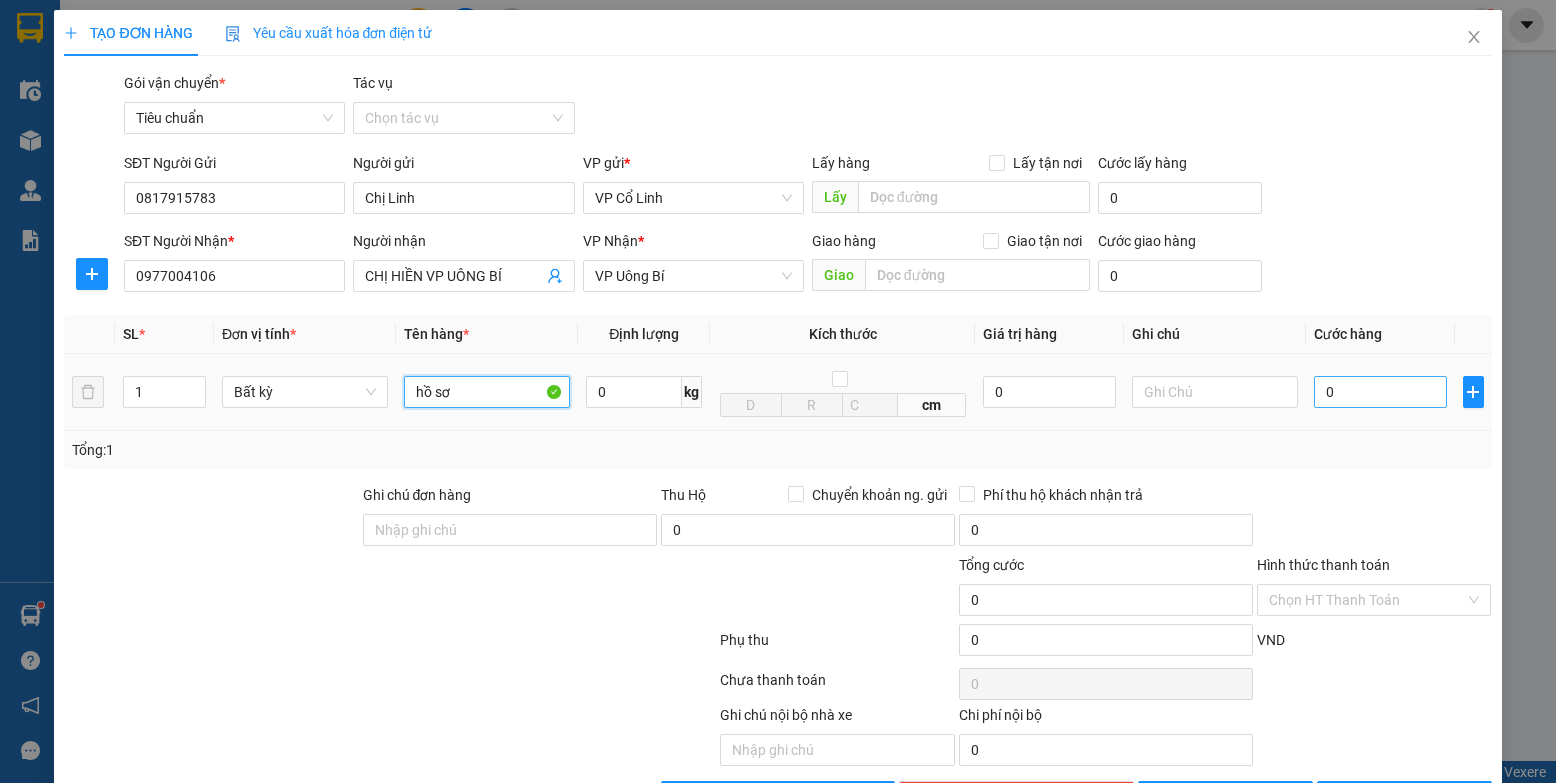 type on "hồ sơ" 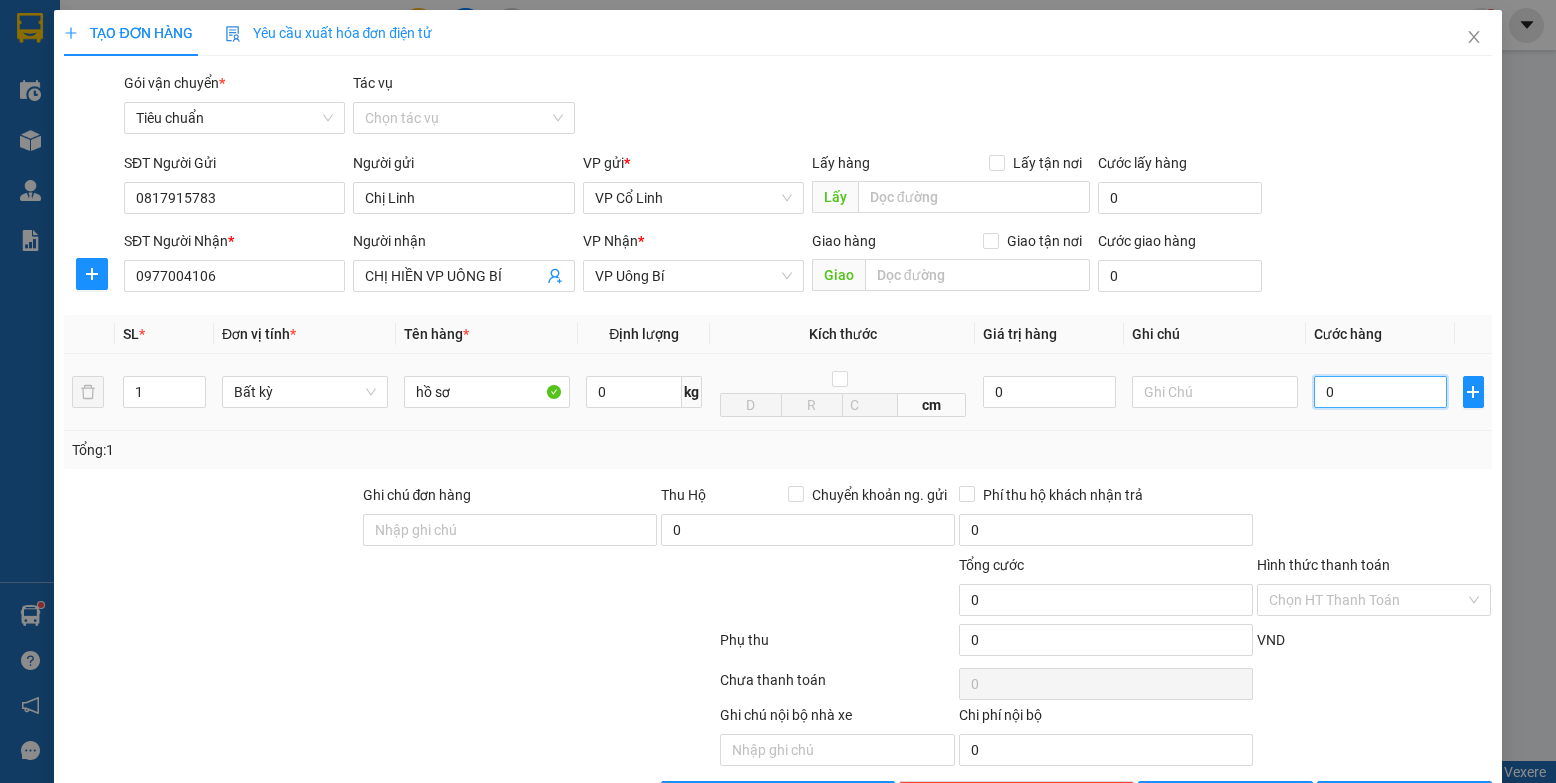 click on "0" at bounding box center [1380, 392] 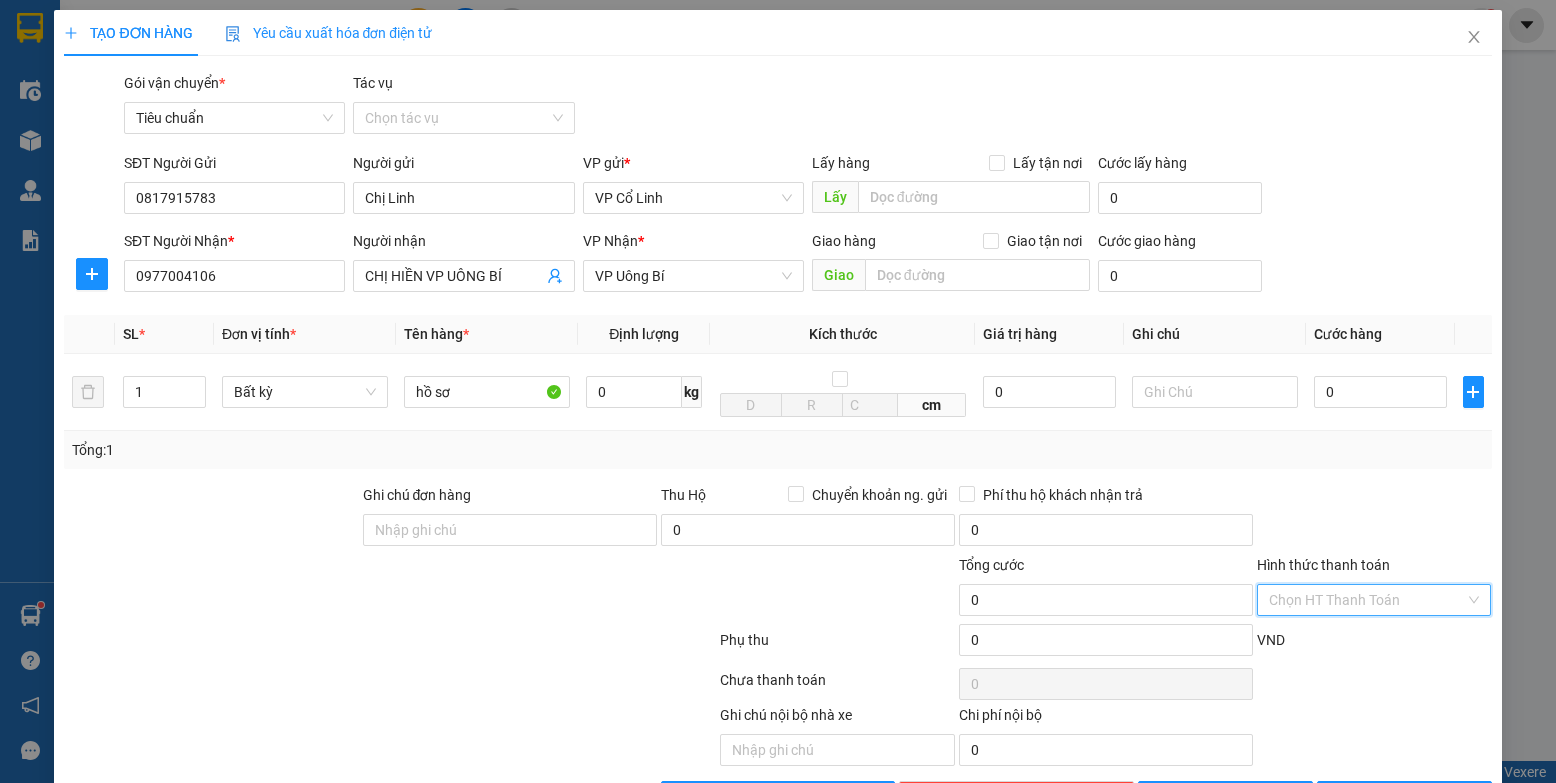 click on "Hình thức thanh toán" at bounding box center (1367, 600) 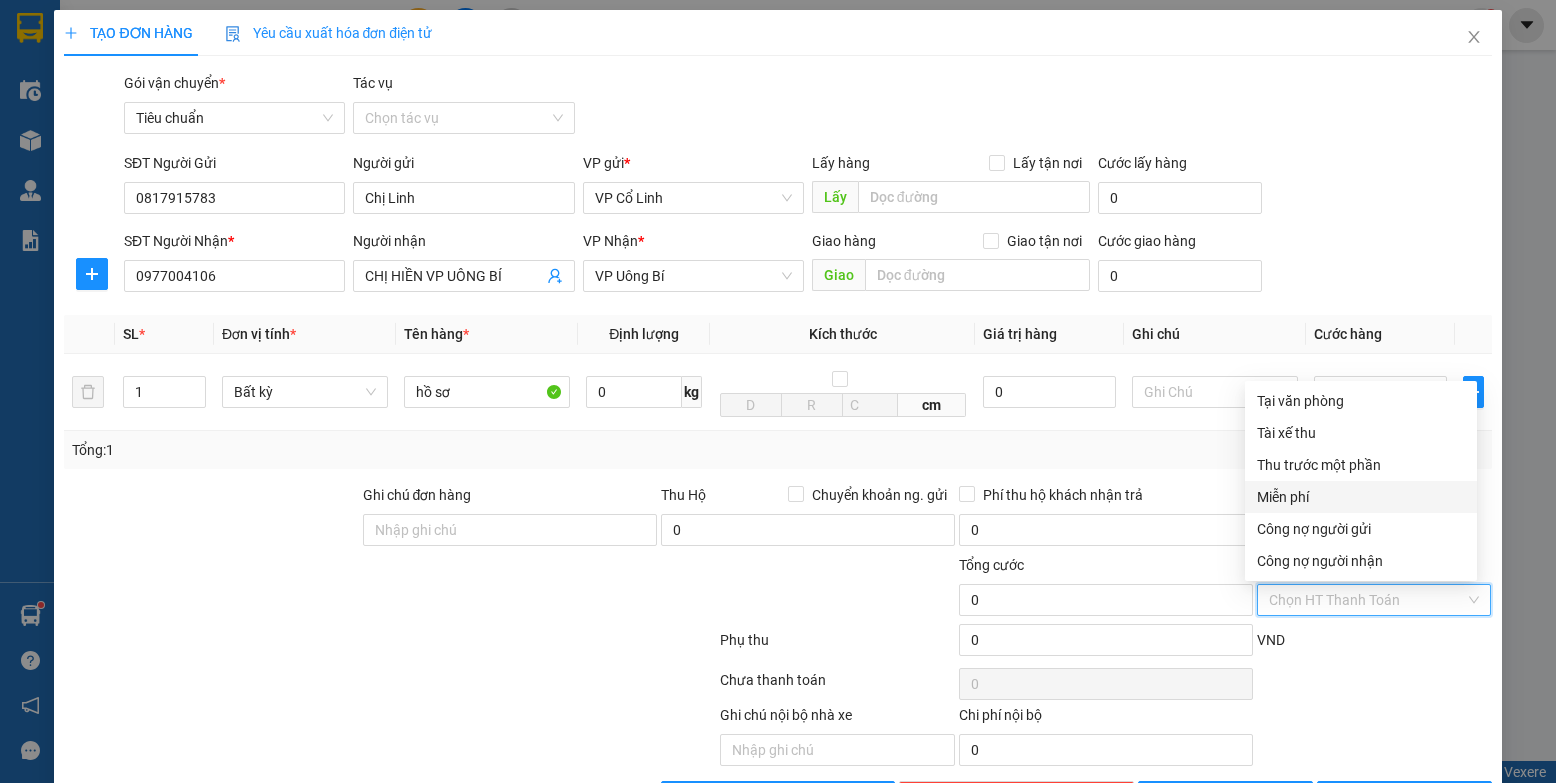 click on "Miễn phí" at bounding box center (1361, 497) 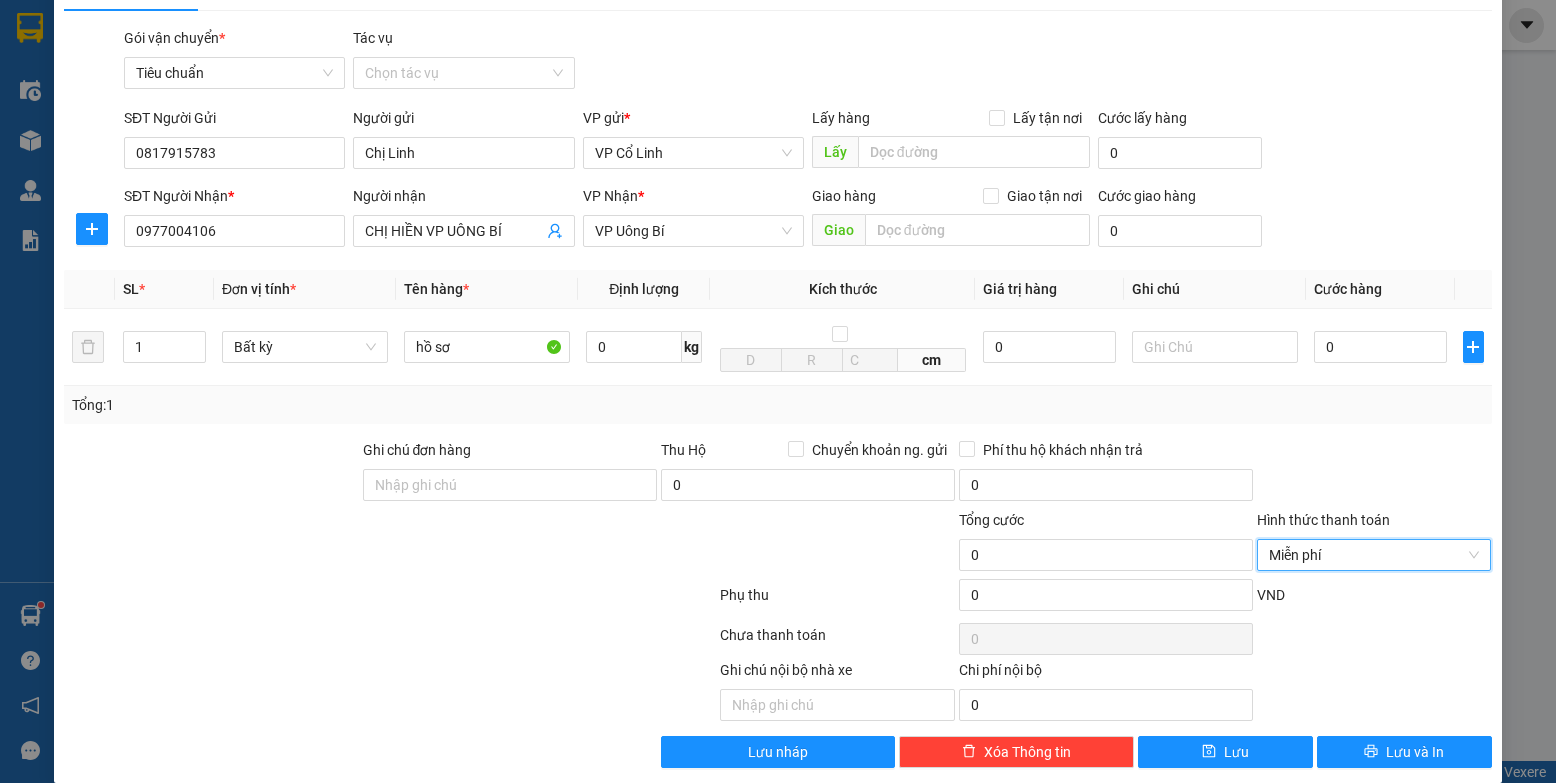 scroll, scrollTop: 70, scrollLeft: 0, axis: vertical 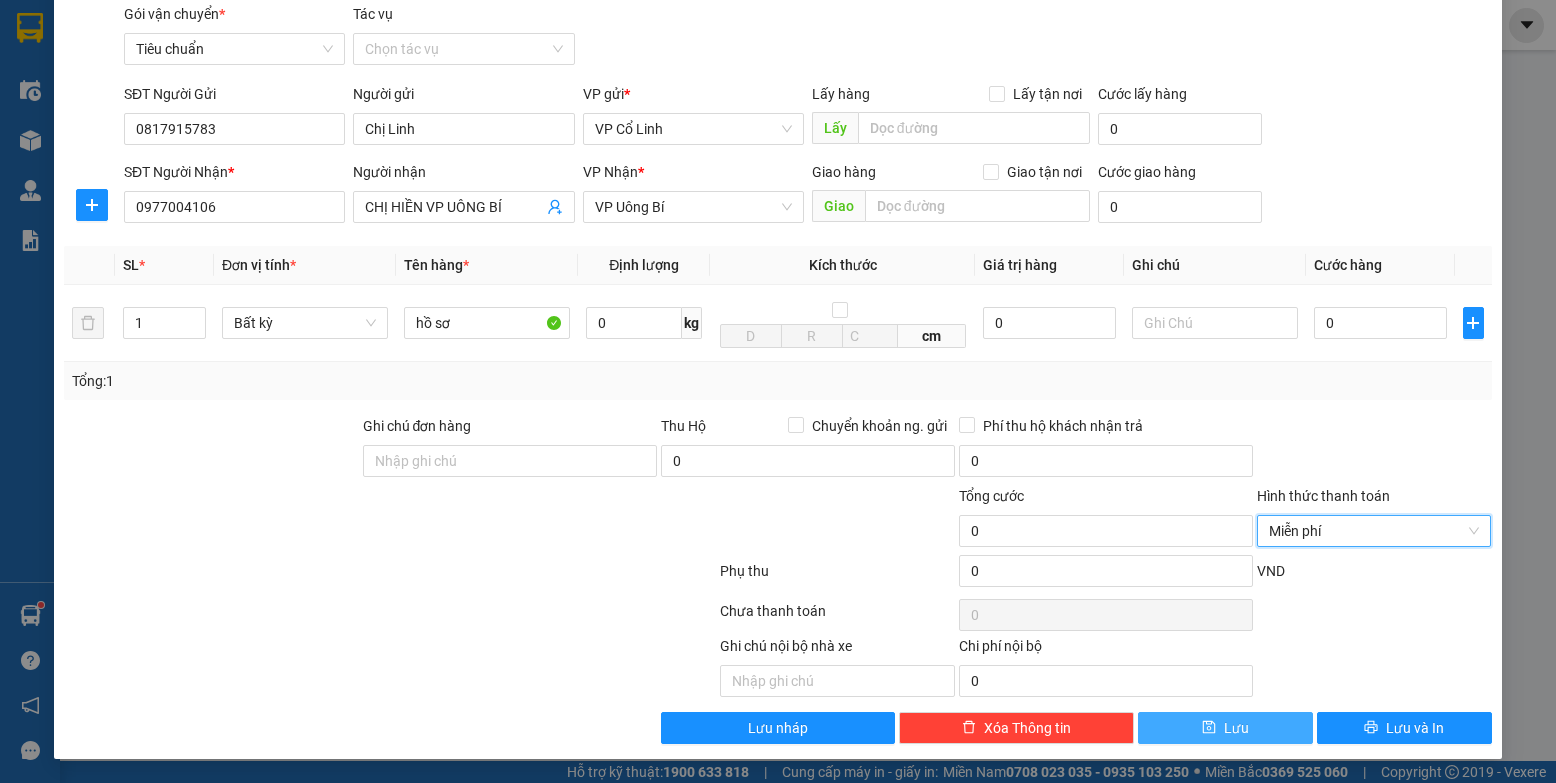 click on "Lưu" at bounding box center [1225, 728] 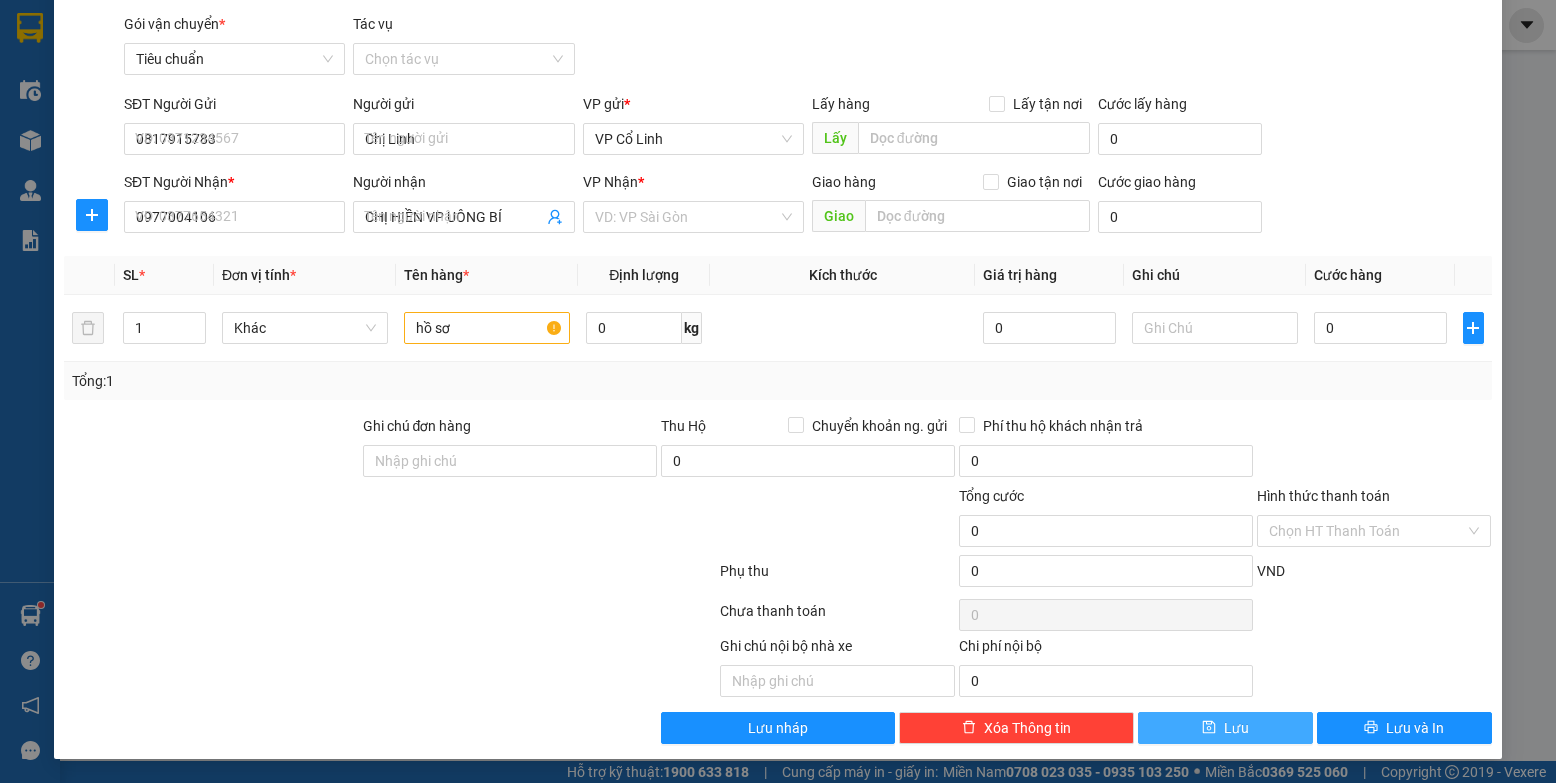 type 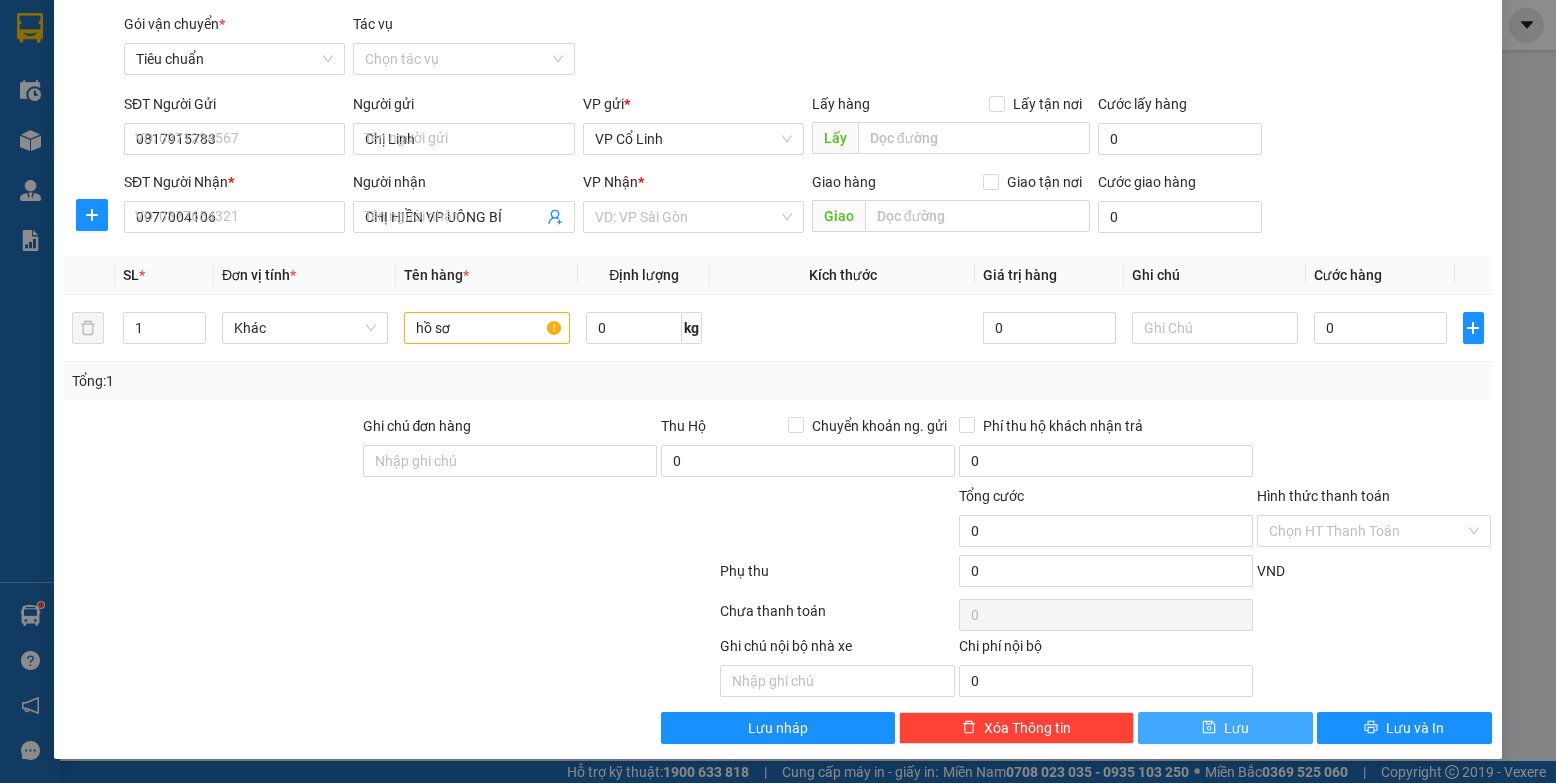type 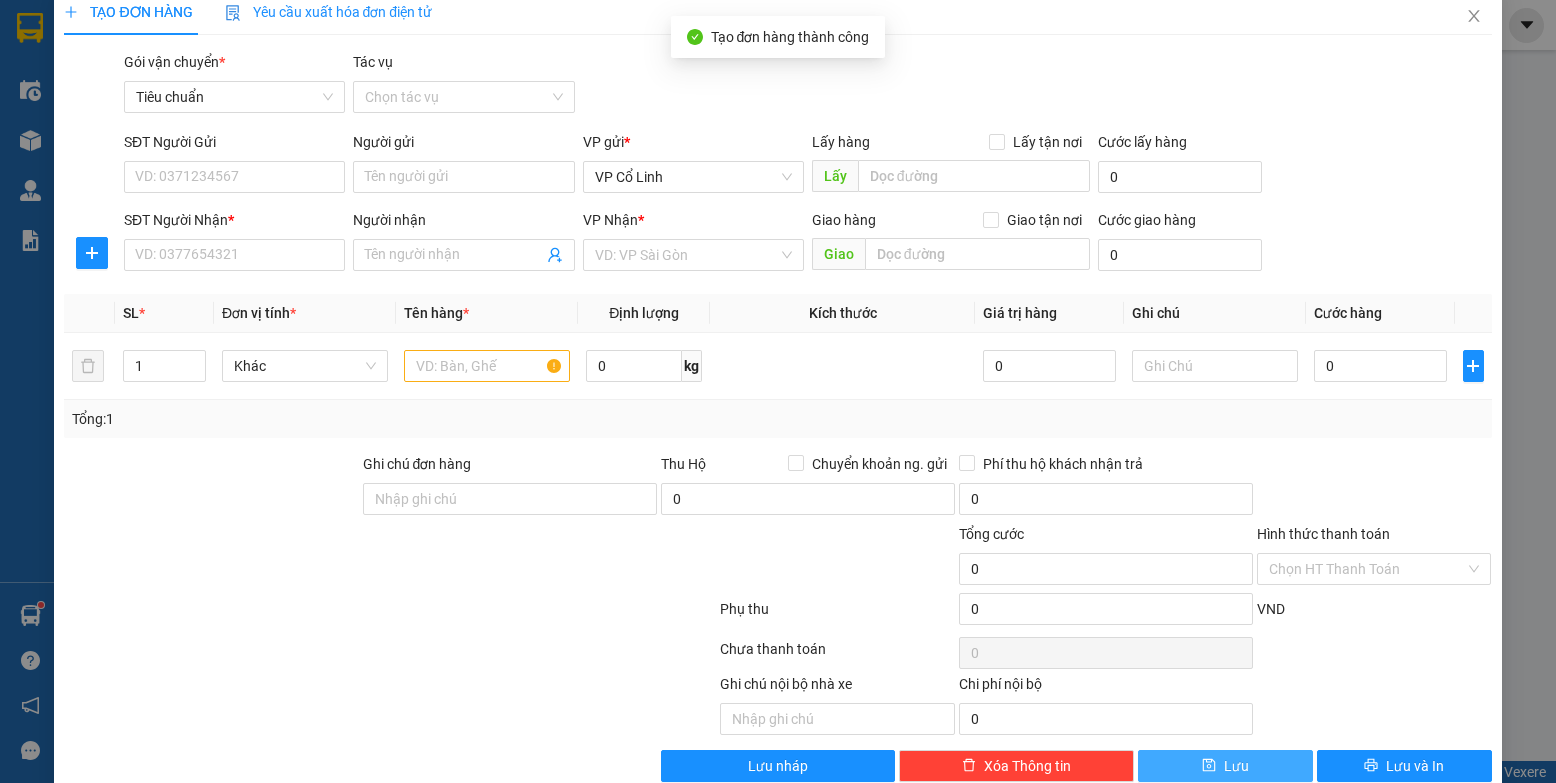 scroll, scrollTop: 0, scrollLeft: 0, axis: both 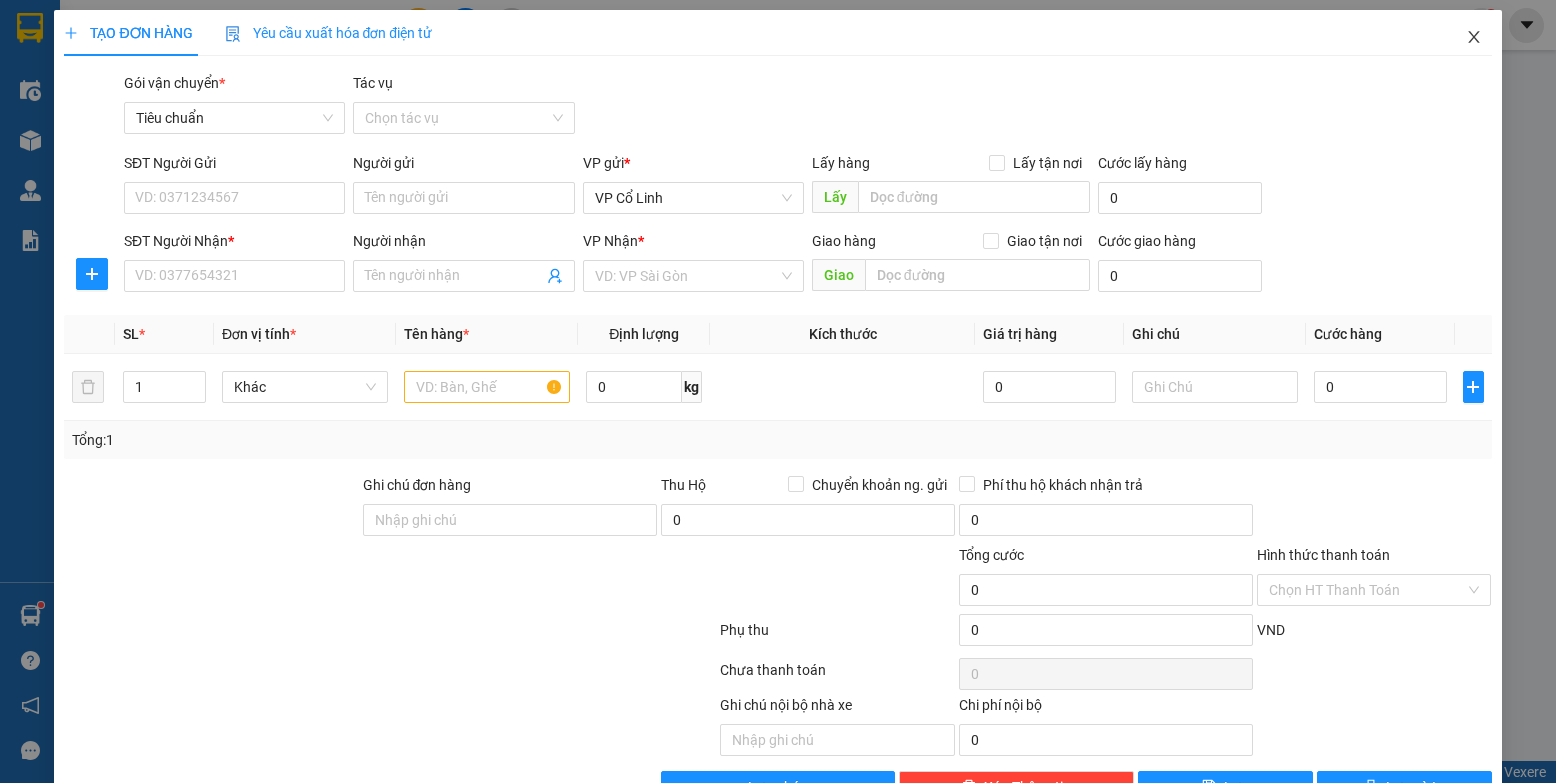 click 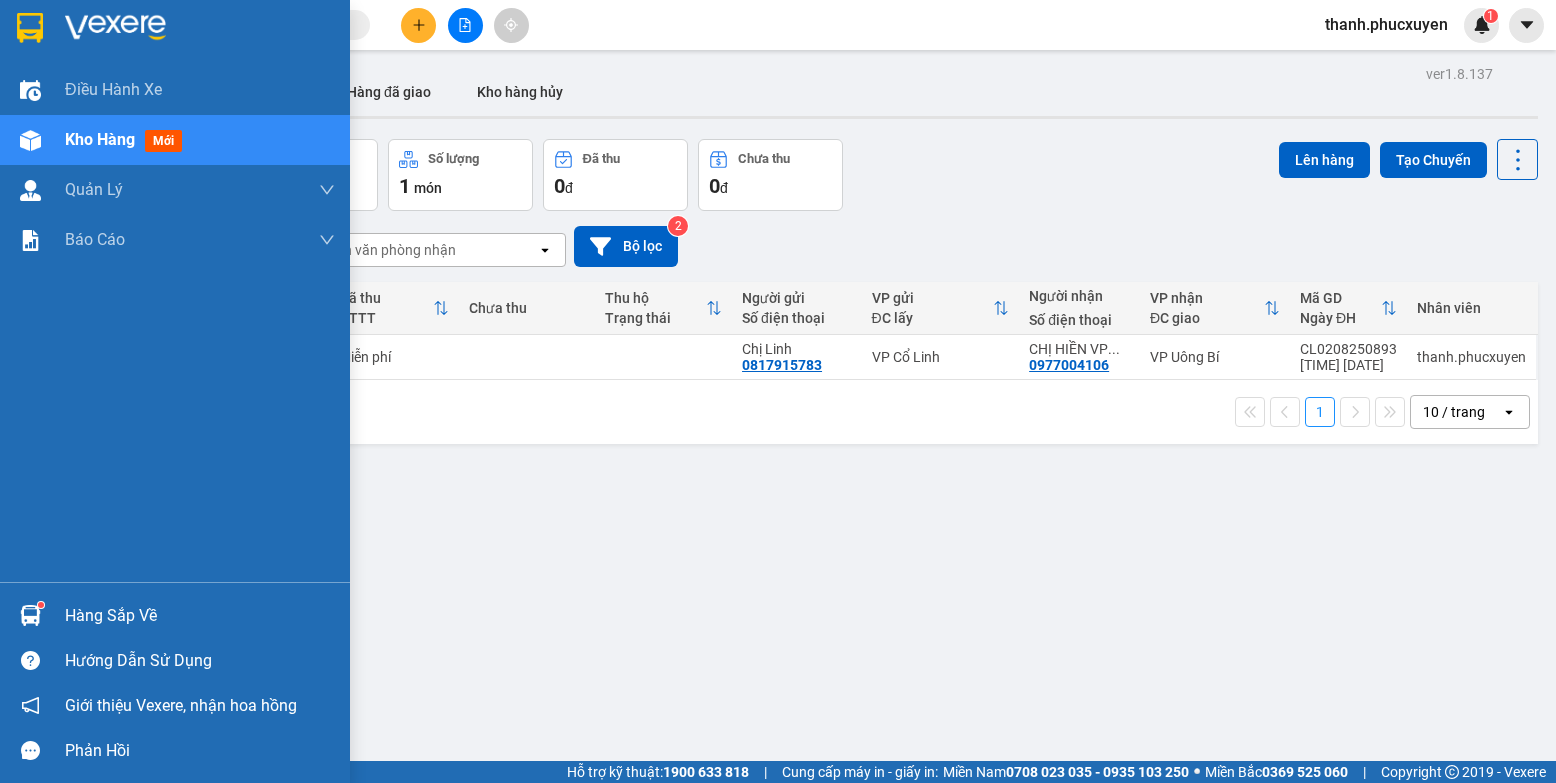 click at bounding box center [30, 615] 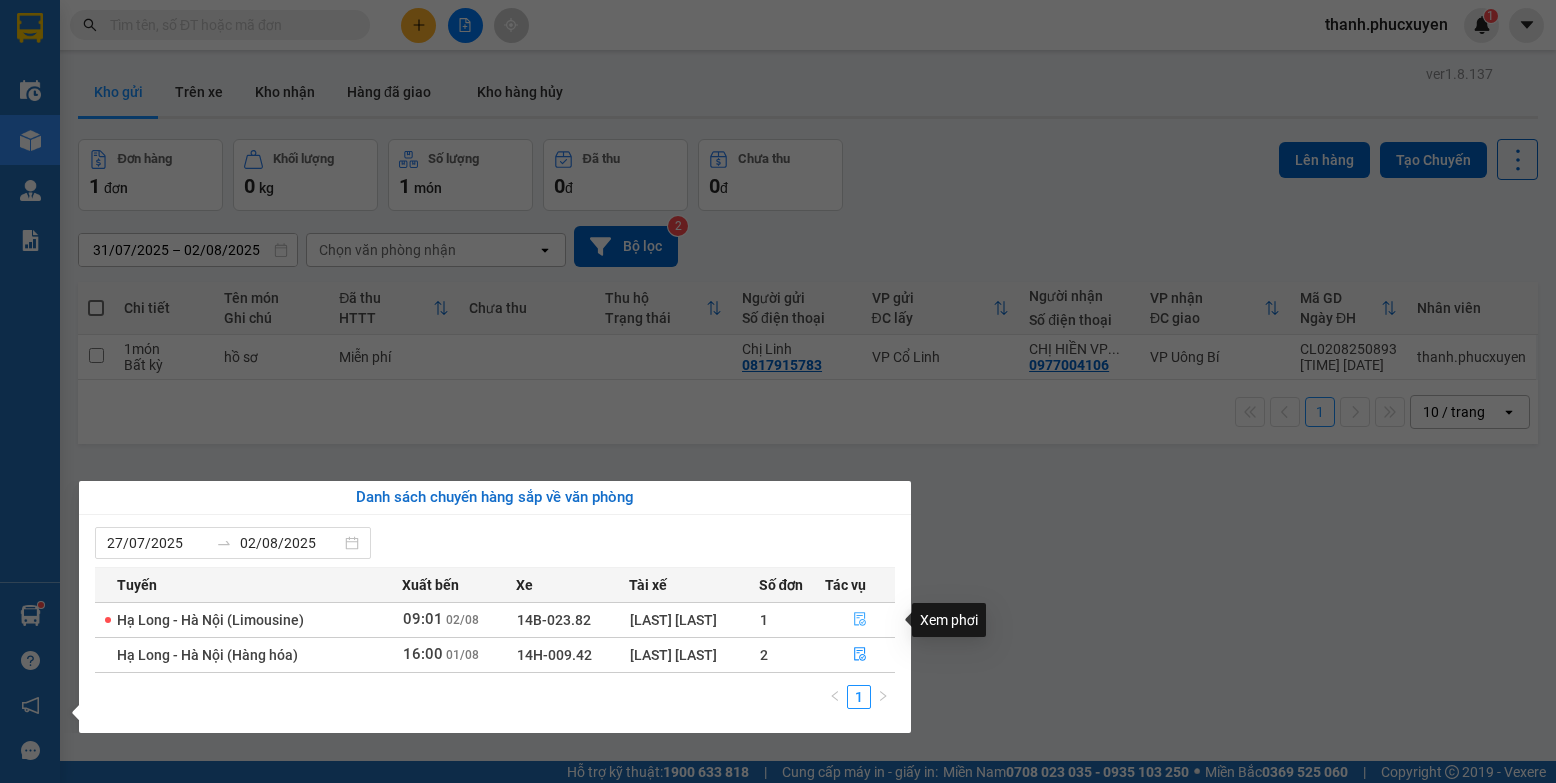 click 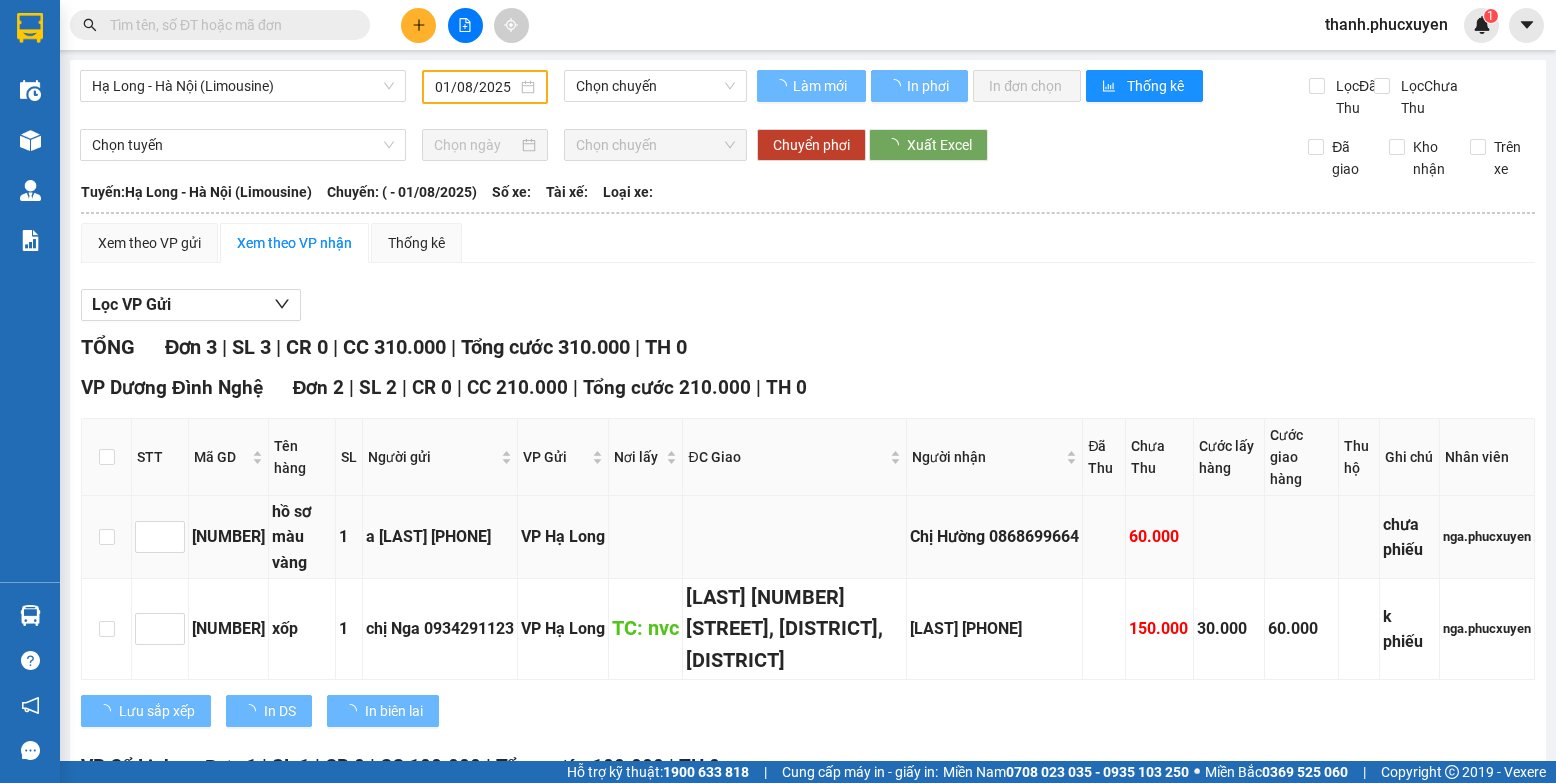 type on "02/08/2025" 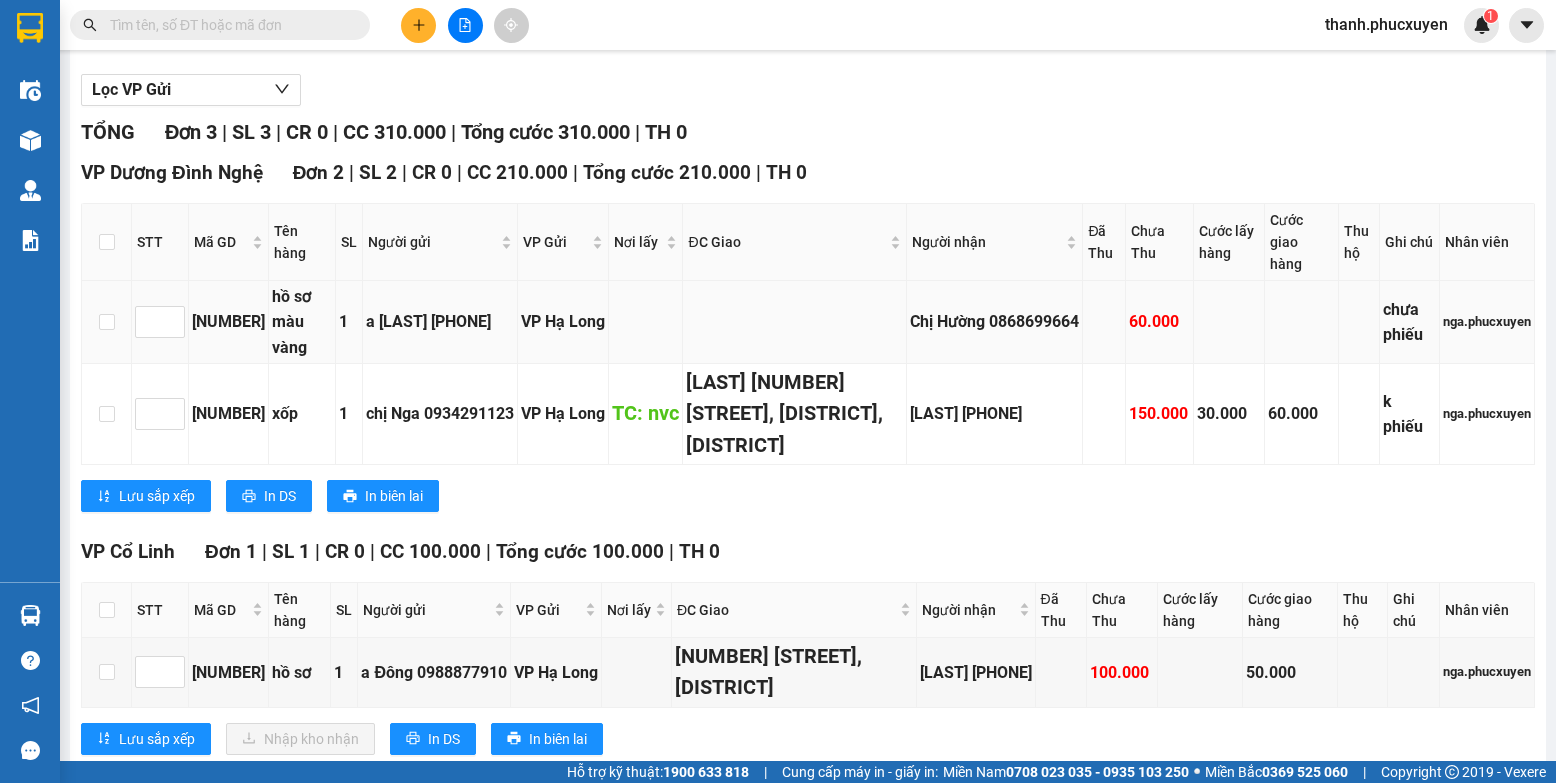 scroll, scrollTop: 0, scrollLeft: 0, axis: both 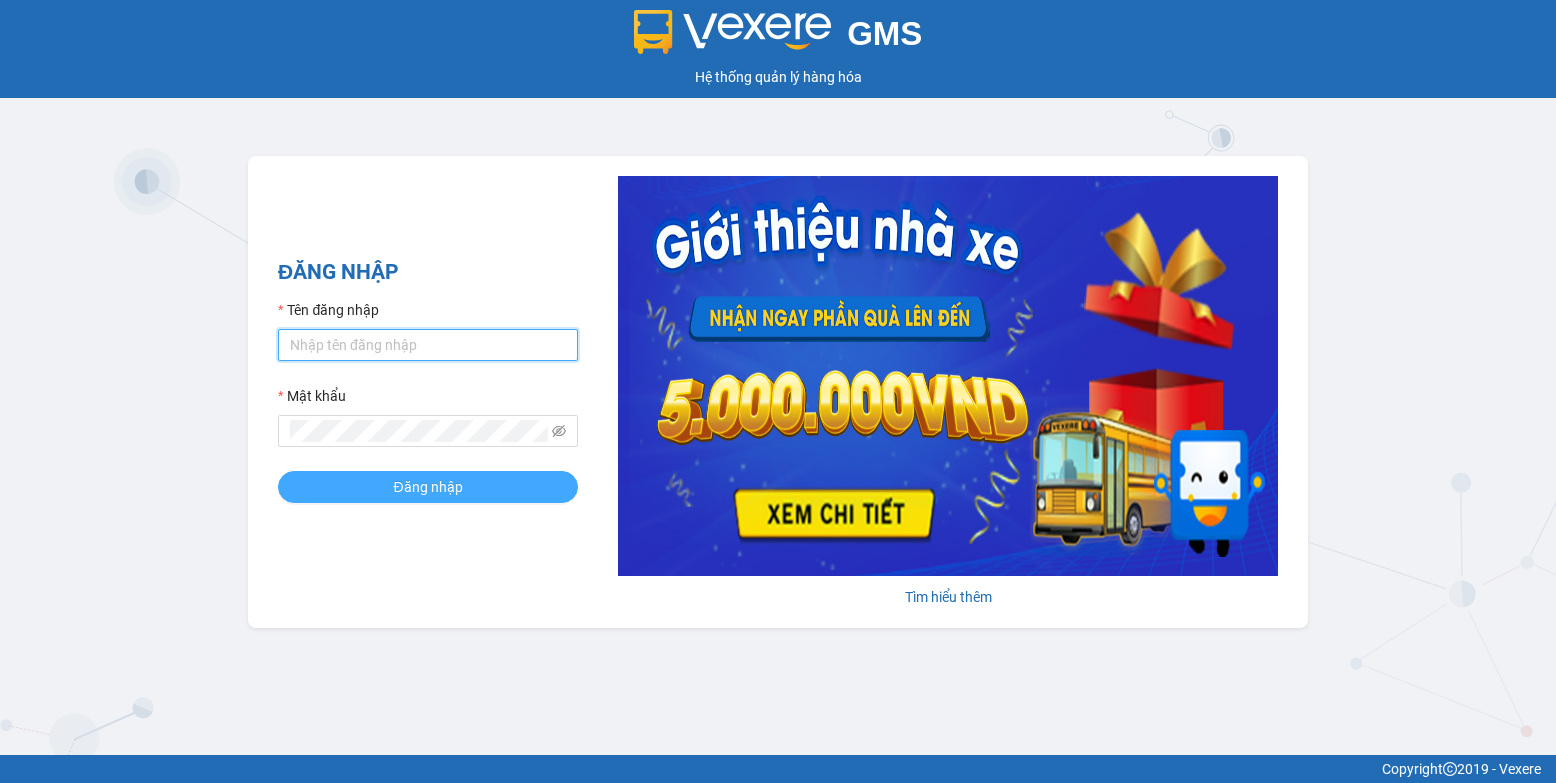 type on "thanh.phucxuyen" 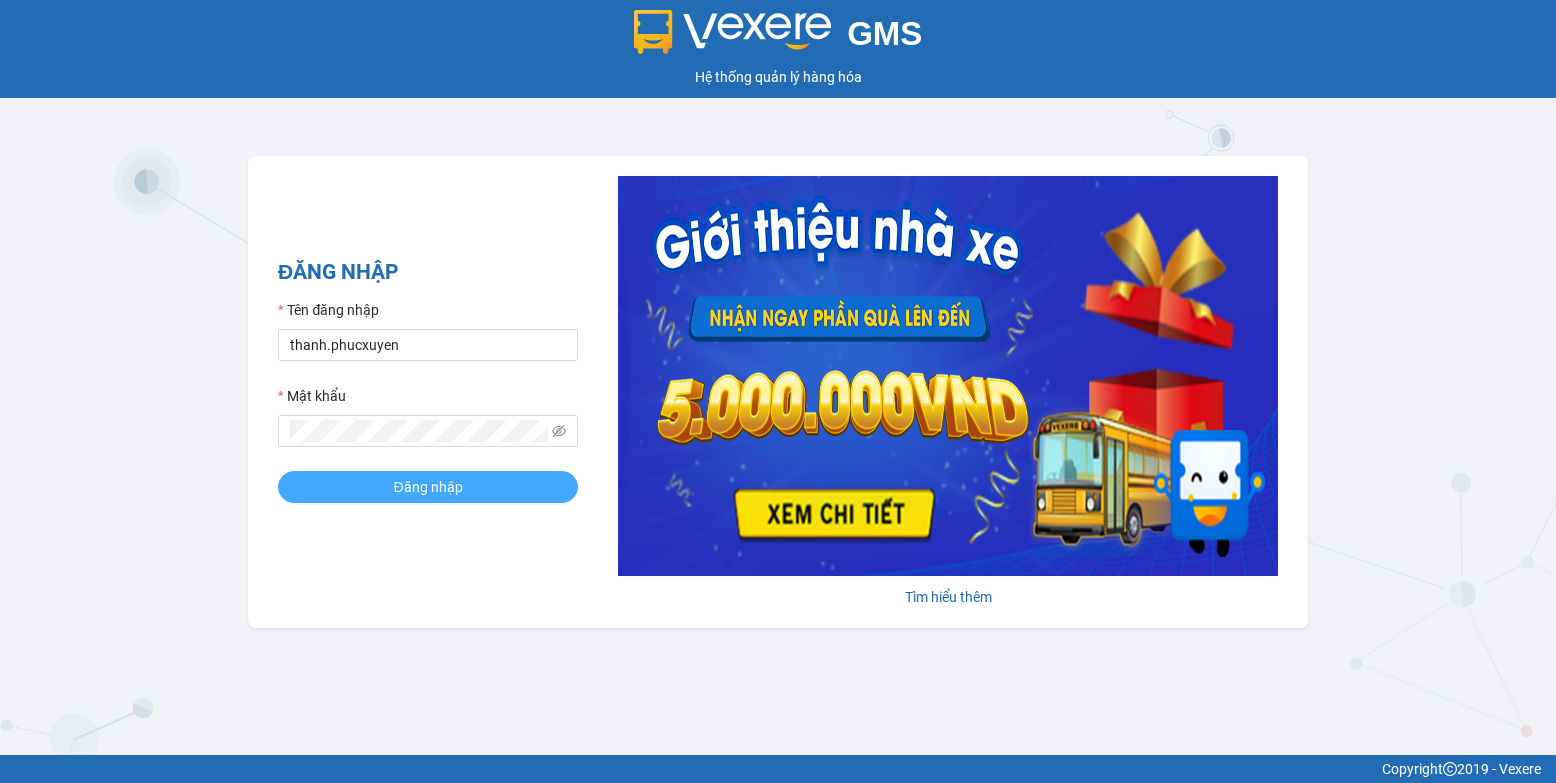 click on "Đăng nhập" at bounding box center (427, 487) 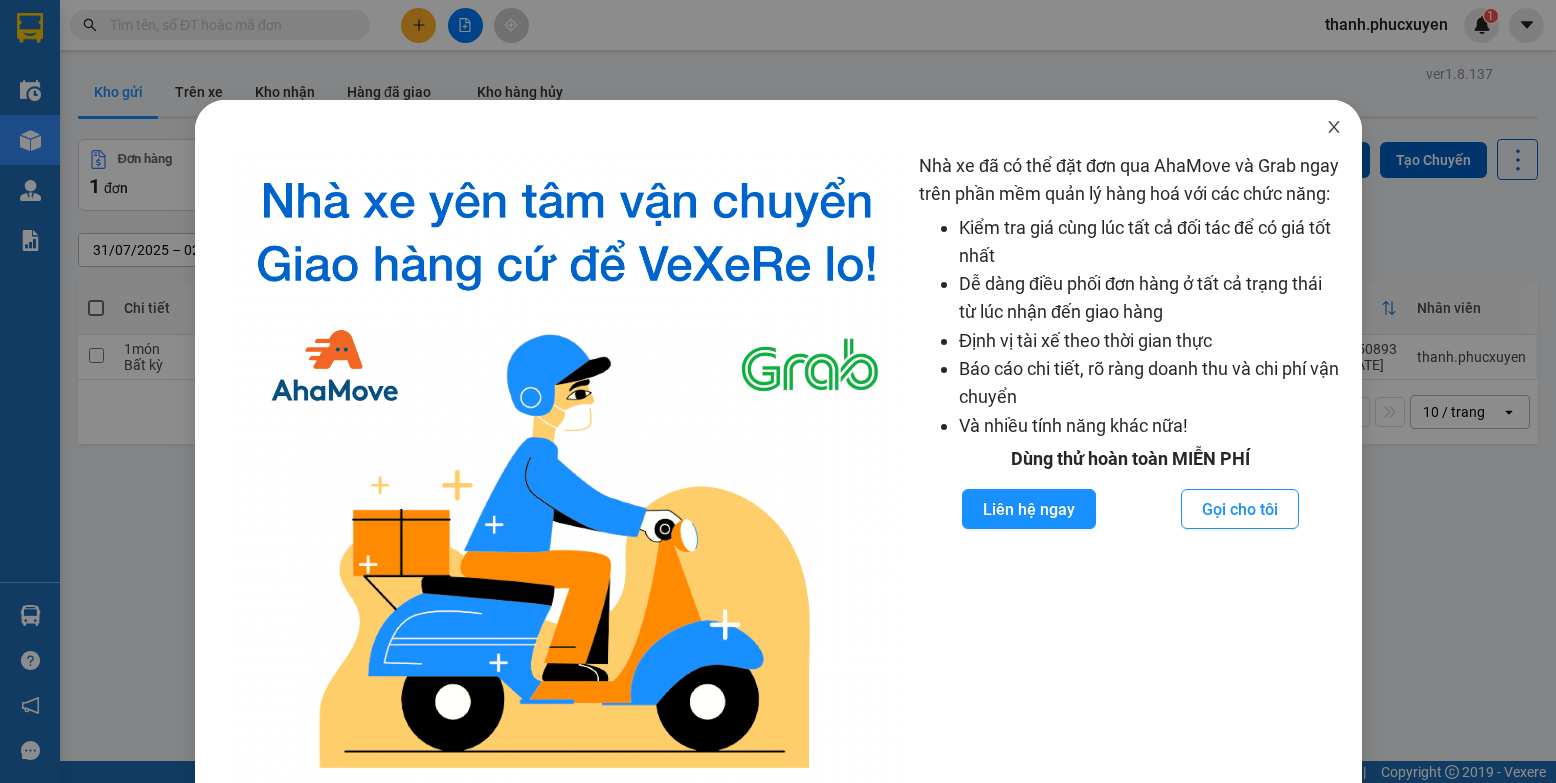 click 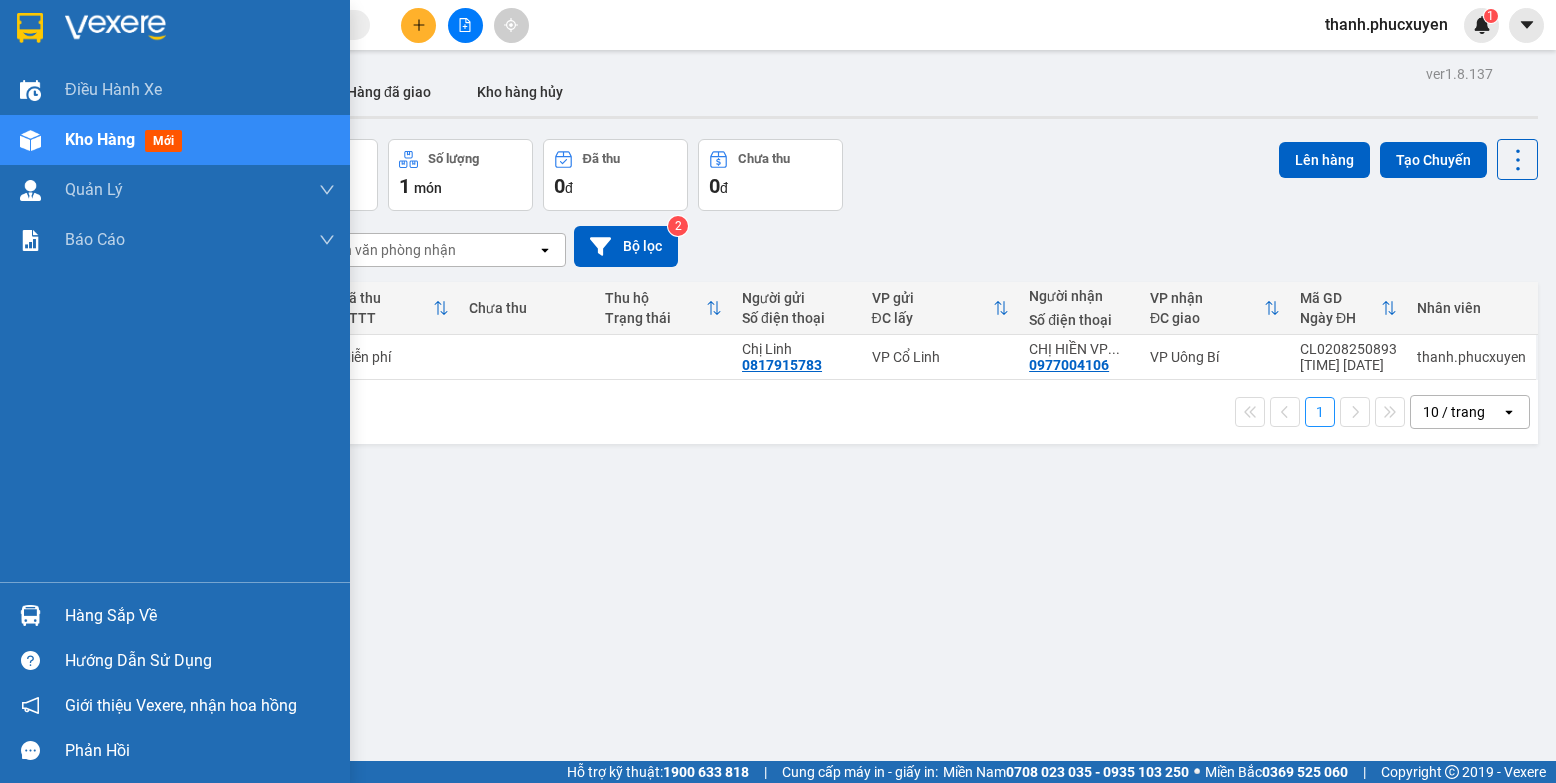 click on "Hàng sắp về" at bounding box center [175, 615] 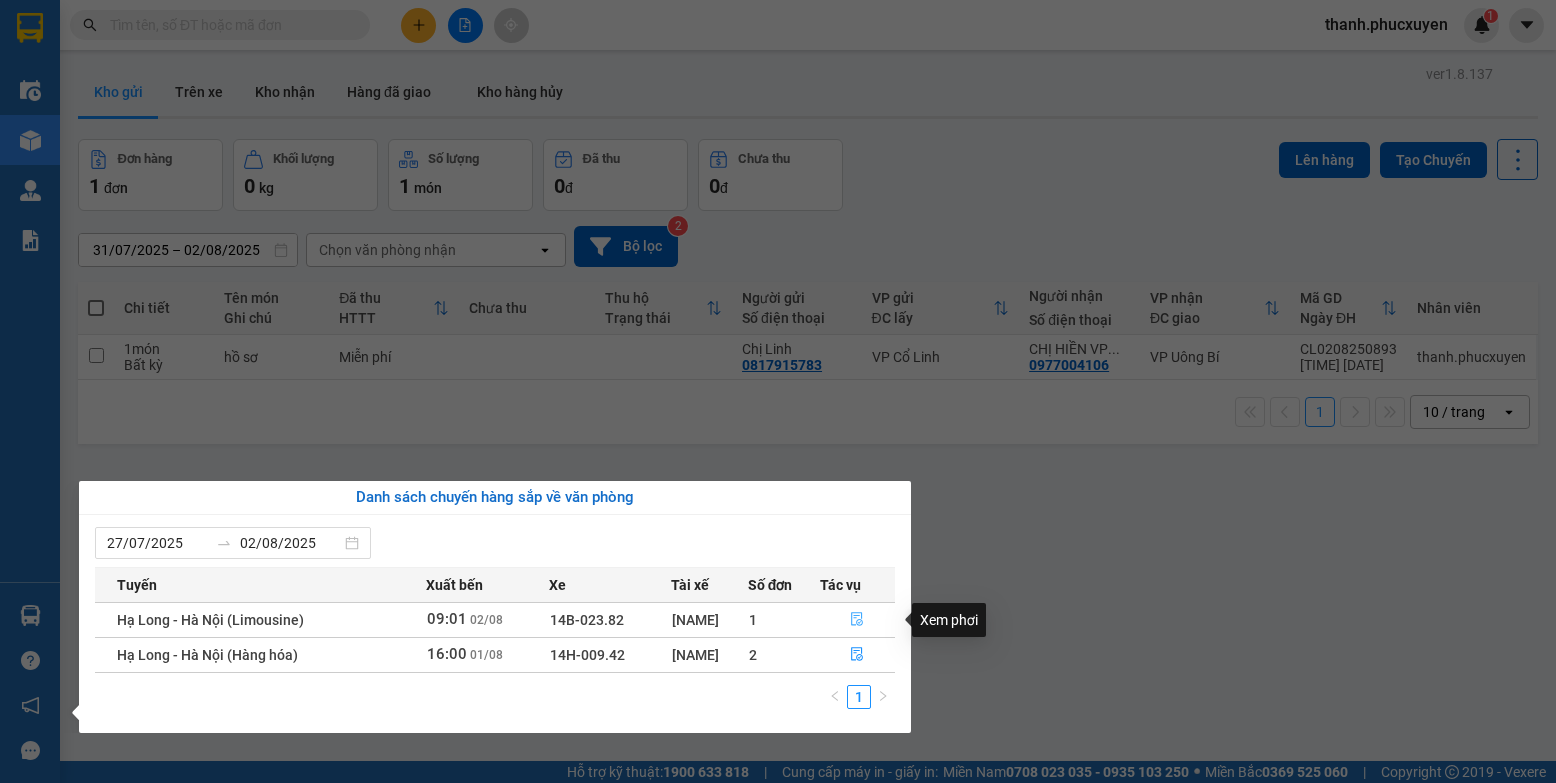 click 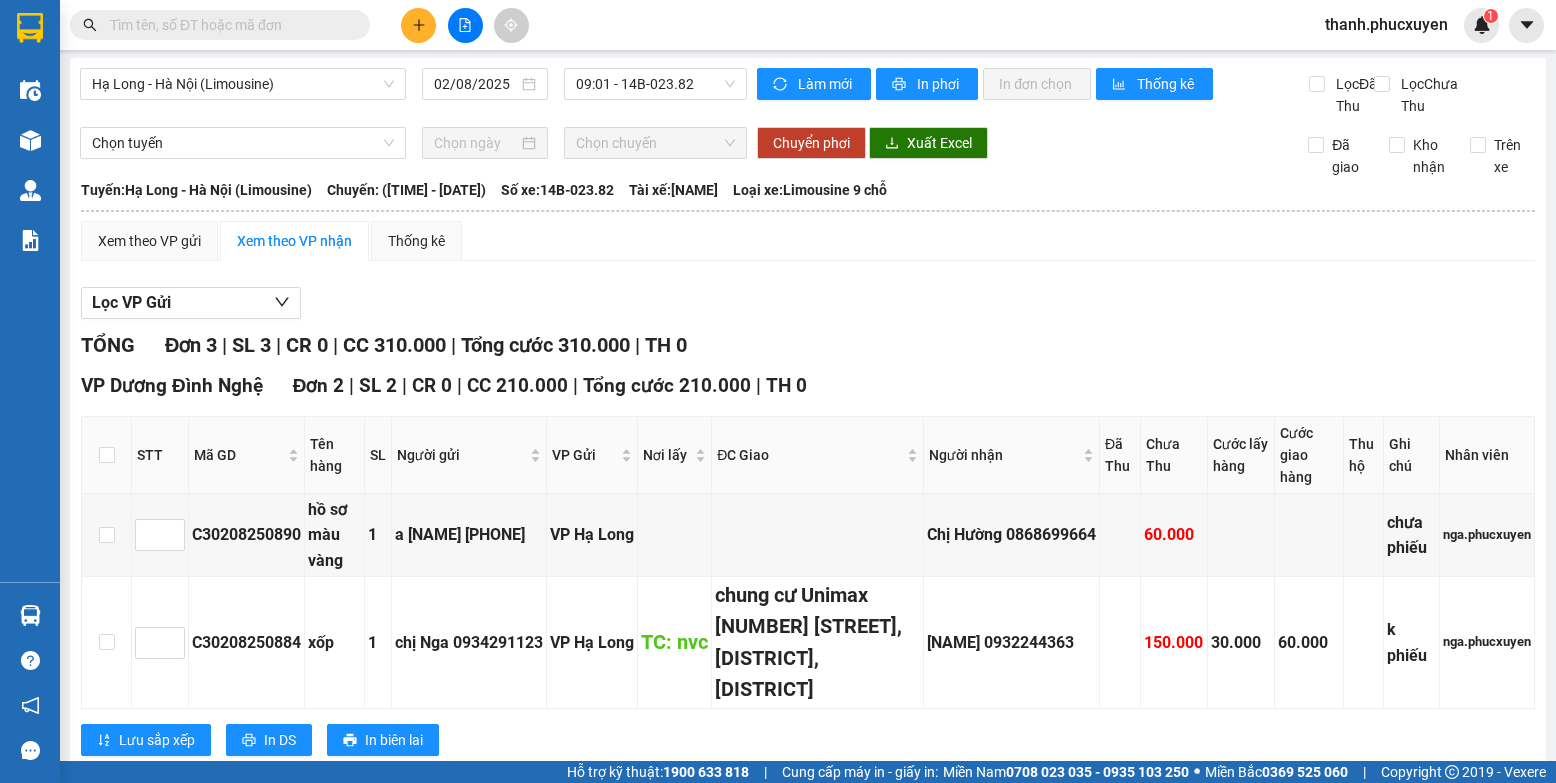 scroll, scrollTop: 0, scrollLeft: 0, axis: both 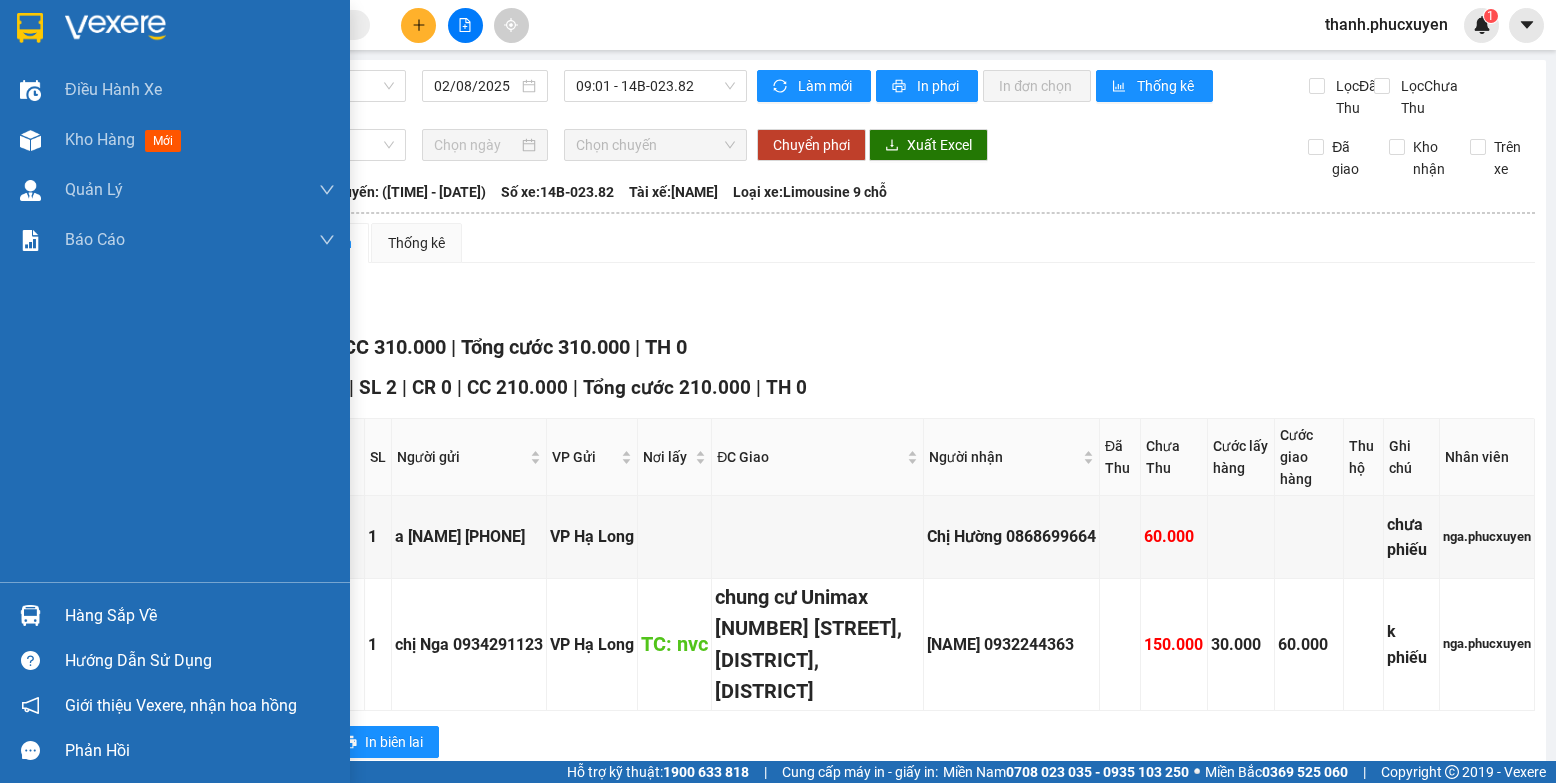 click at bounding box center (30, 615) 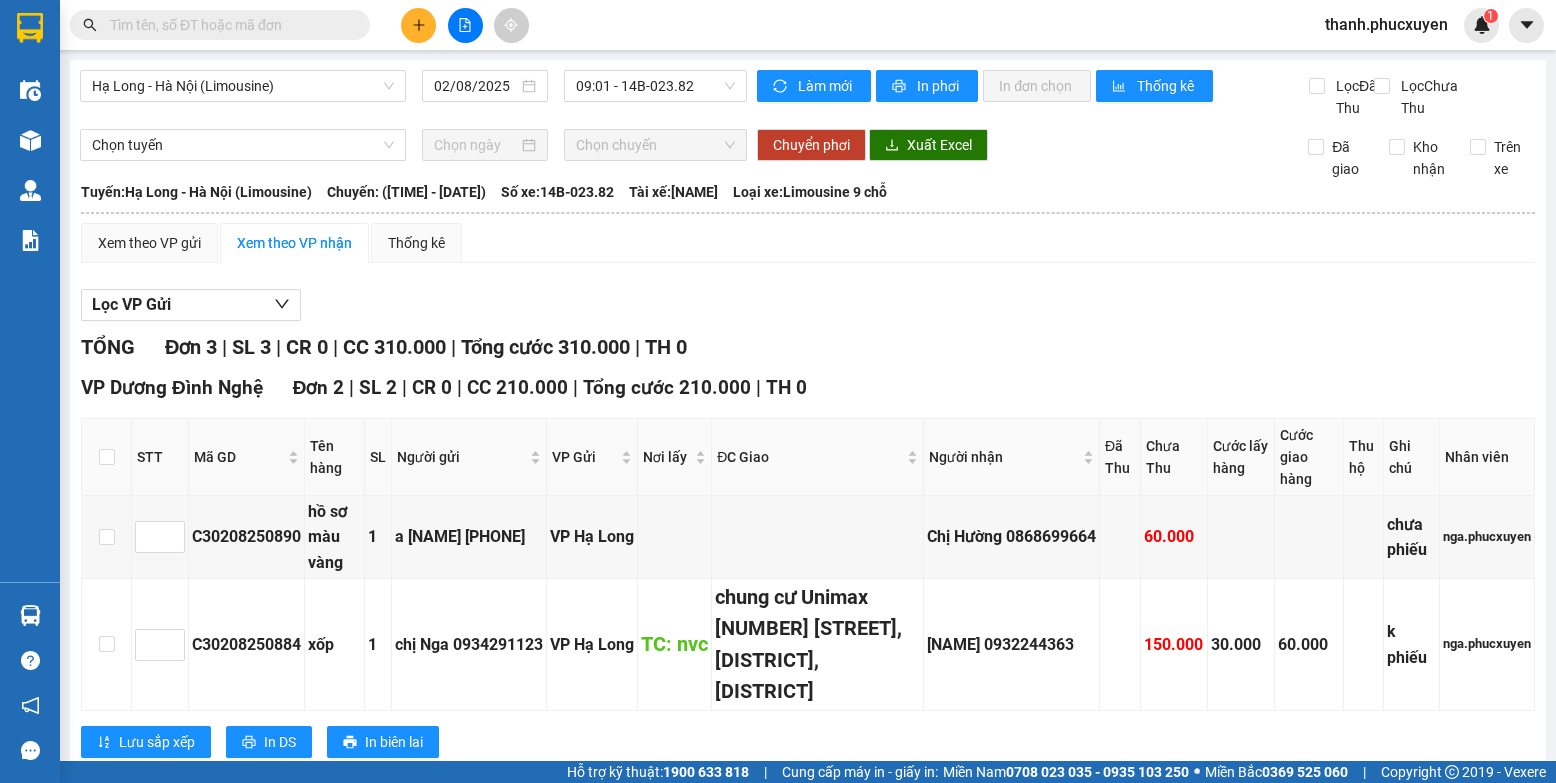 click on "Kết quả tìm kiếm ( 0 )  Bộ lọc  No Data thanh.phucxuyen 1     Điều hành xe     Kho hàng mới     Quản Lý Quản lý thu hộ Quản lý chuyến Quản lý khách hàng Quản lý khách hàng mới Quản lý giao nhận mới Quản lý kiểm kho     Báo cáo  11. Báo cáo đơn giao nhận nội bộ 1. Chi tiết đơn hàng văn phòng 12. Thống kê đơn đối tác 2. Tổng doanh thu theo từng văn phòng 3. Thống kê đơn hàng toàn nhà xe  4. Báo cáo dòng tiền theo nhân viên 5. Doanh thu thực tế chi tiết theo phòng hàng  8. Thống kê nhận và gửi hàng theo văn phòng 9. Thống kê chi tiết đơn hàng theo văn phòng gửi Báo cáo Dòng tiền Thực thu của Nhân viên (Tách cước) Hàng sắp về Hướng dẫn sử dụng Giới thiệu Vexere, nhận hoa hồng Phản hồi Phần mềm hỗ trợ bạn tốt chứ? Hạ Long - Hà Nội (Limousine) 02/08/2025 09:01     - 14B-023.82  Làm mới In phơi In đơn chọn Lọc" at bounding box center [778, 391] 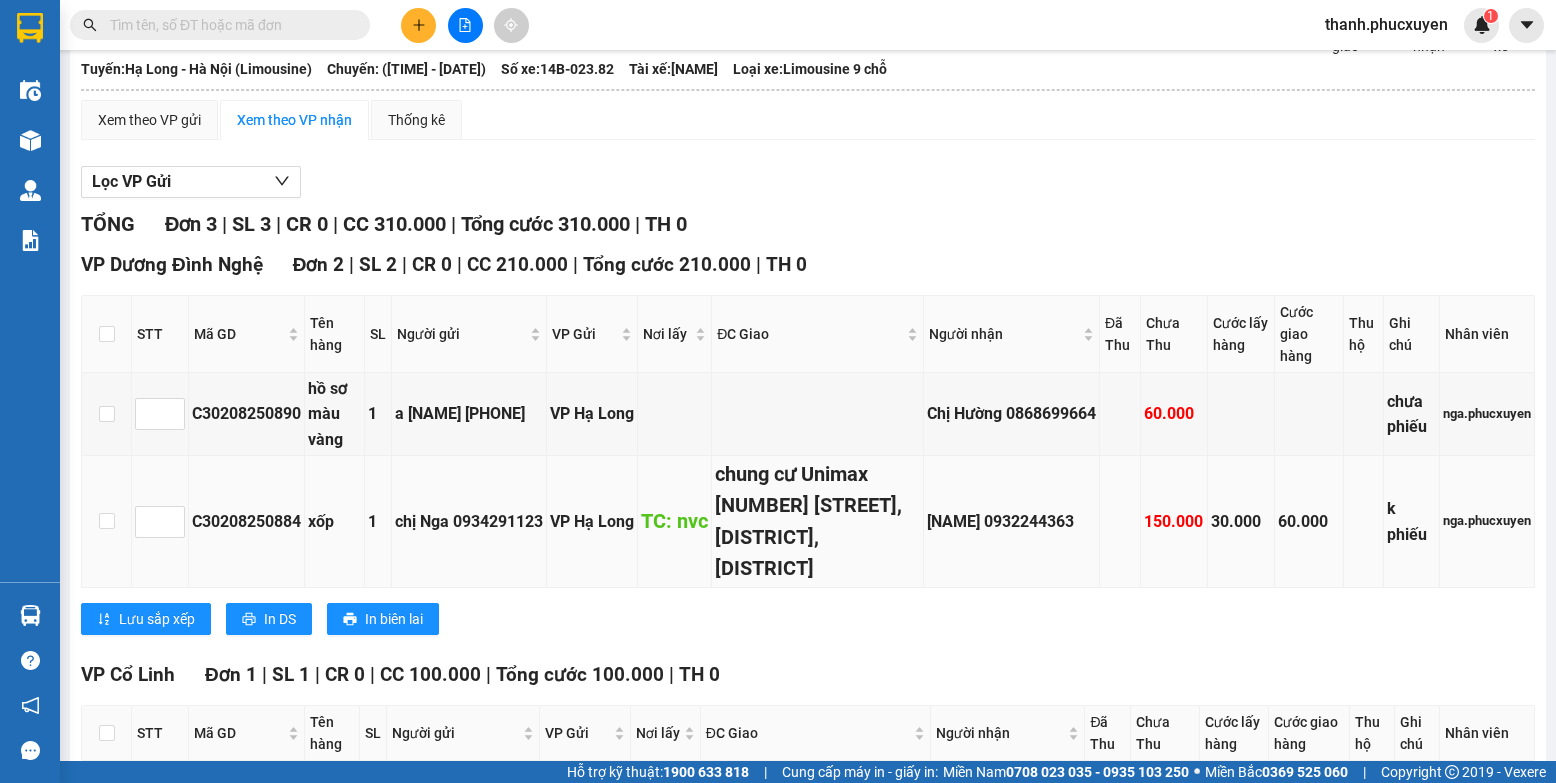 scroll, scrollTop: 0, scrollLeft: 0, axis: both 